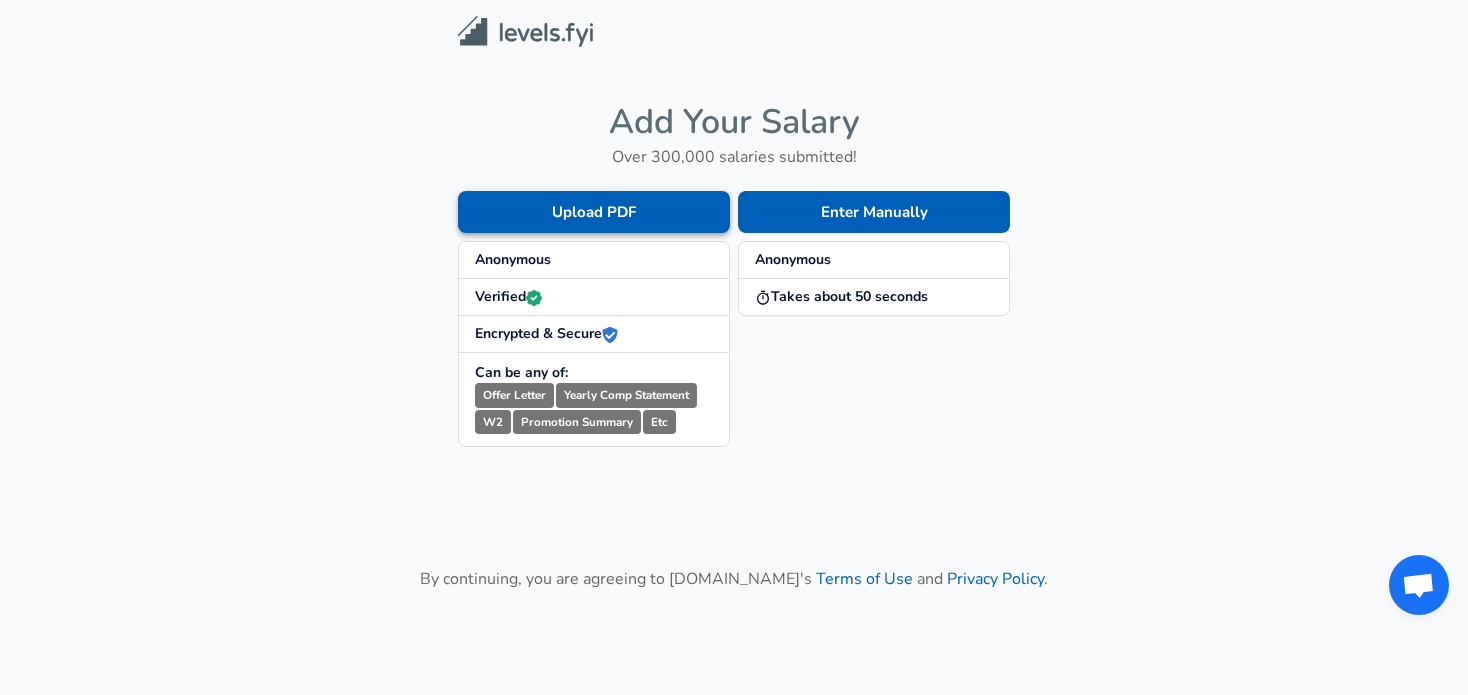 scroll, scrollTop: 0, scrollLeft: 0, axis: both 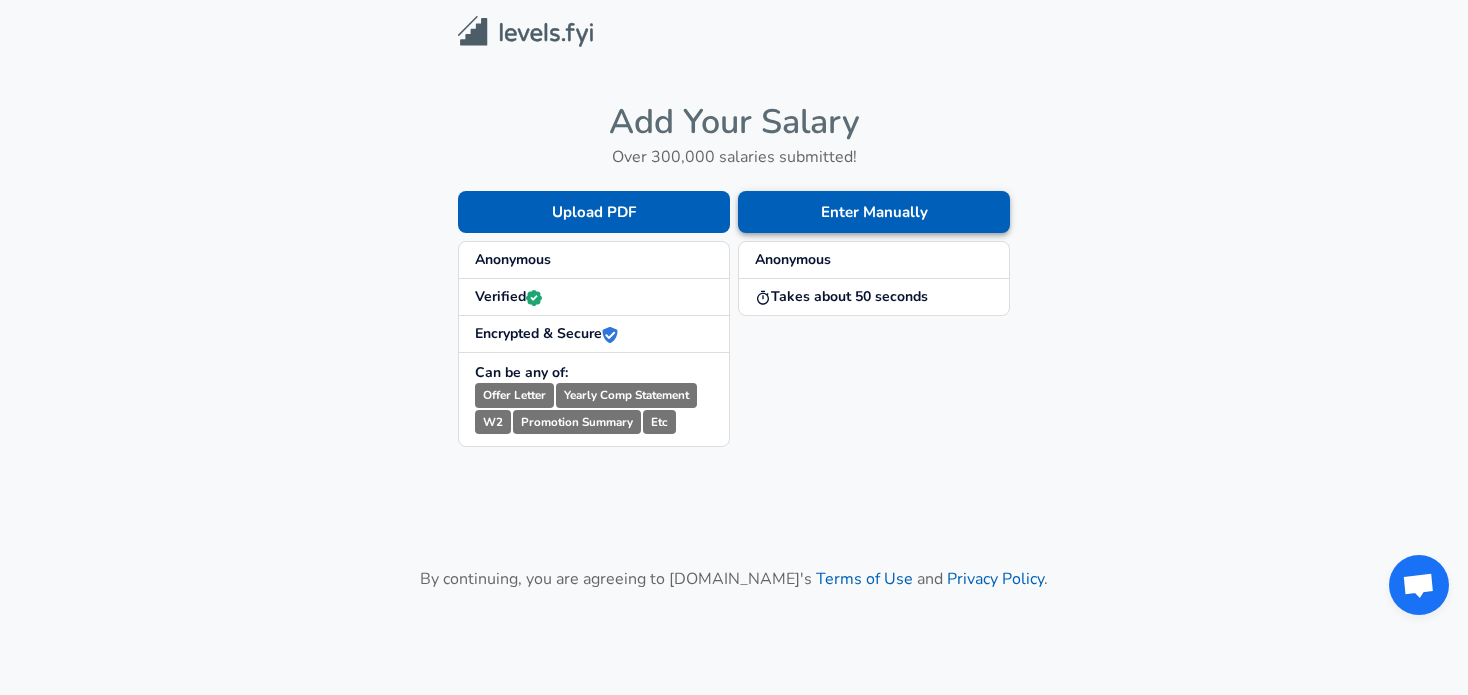 click on "Enter Manually" at bounding box center [874, 212] 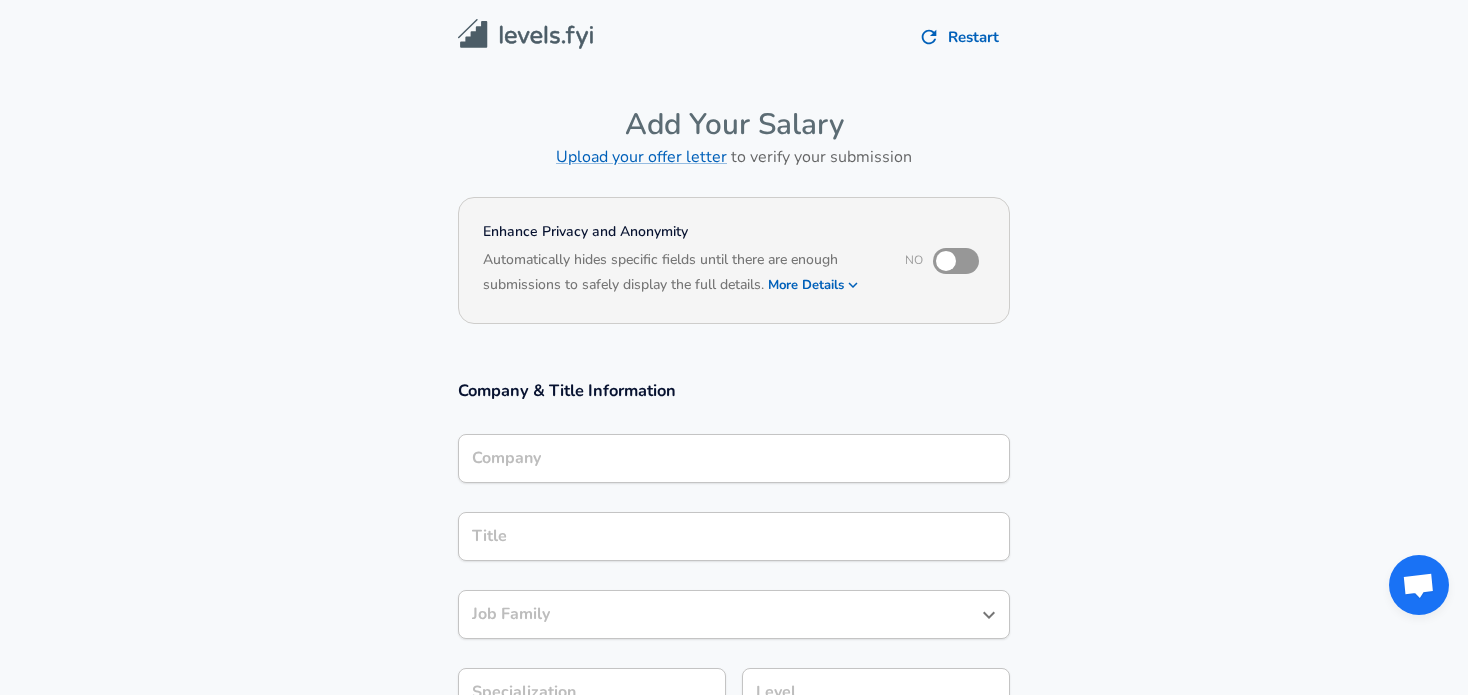 click on "Company" at bounding box center [734, 458] 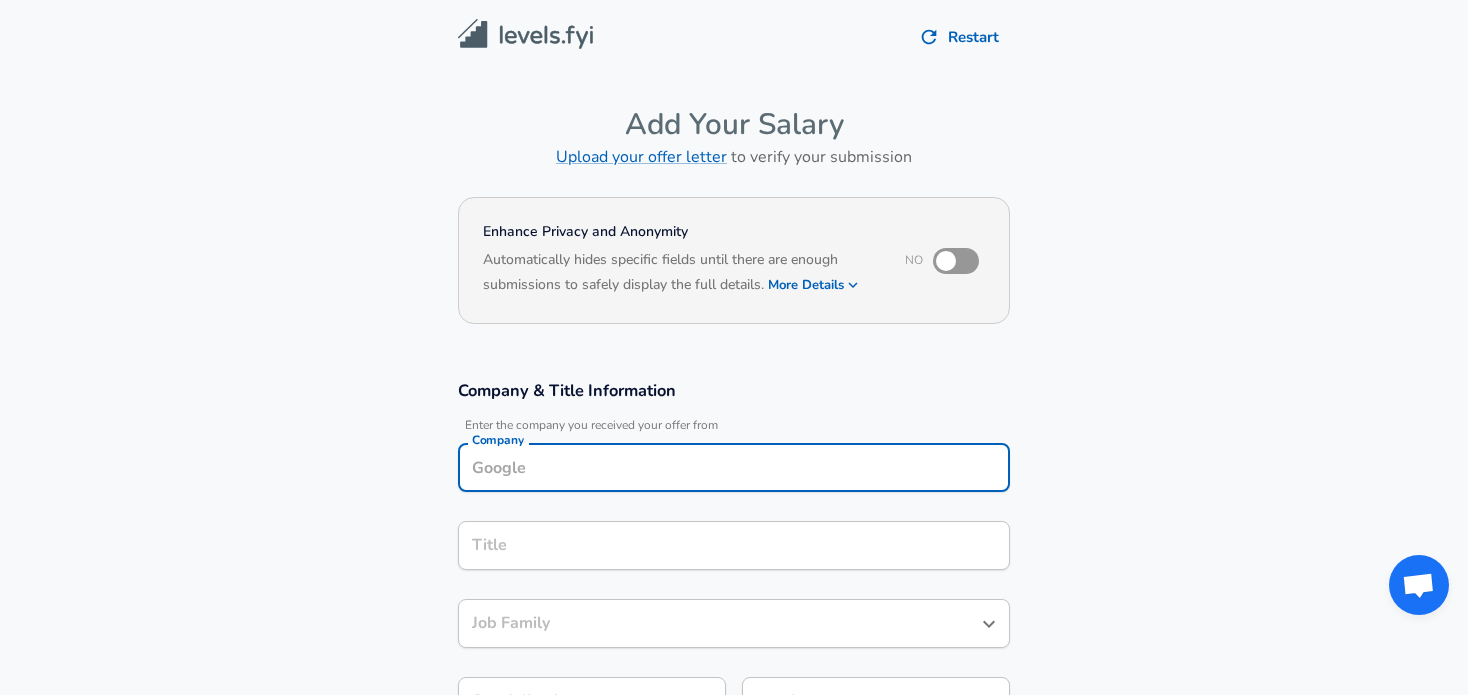 scroll, scrollTop: 20, scrollLeft: 0, axis: vertical 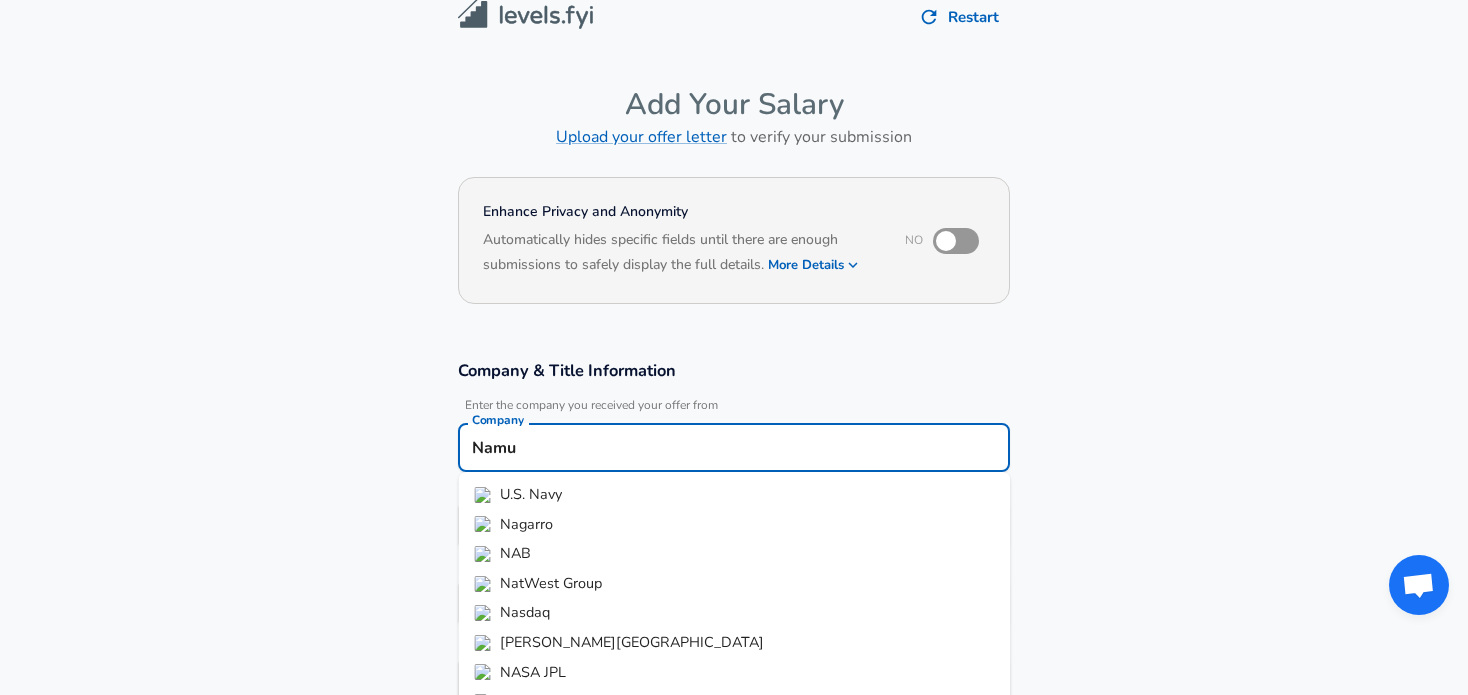type on "Namu" 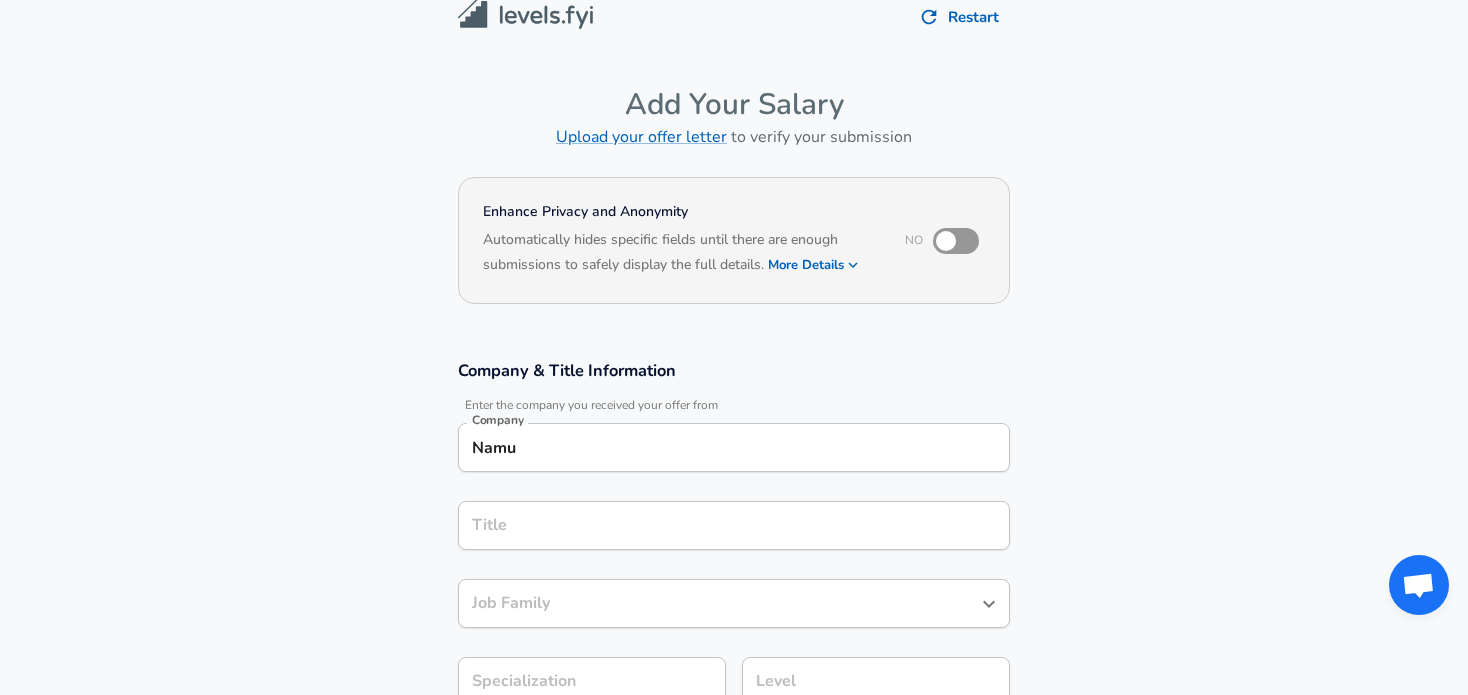 click on "Title" at bounding box center (734, 525) 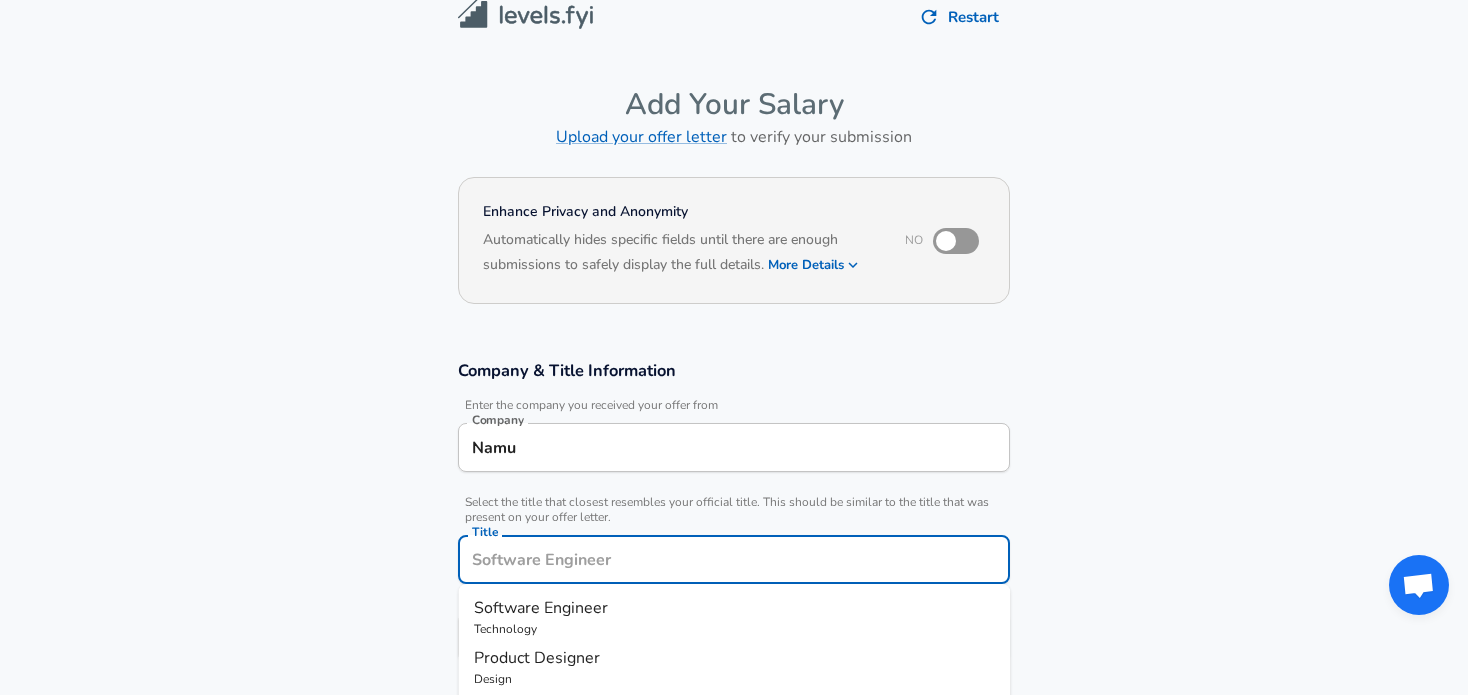 scroll, scrollTop: 60, scrollLeft: 0, axis: vertical 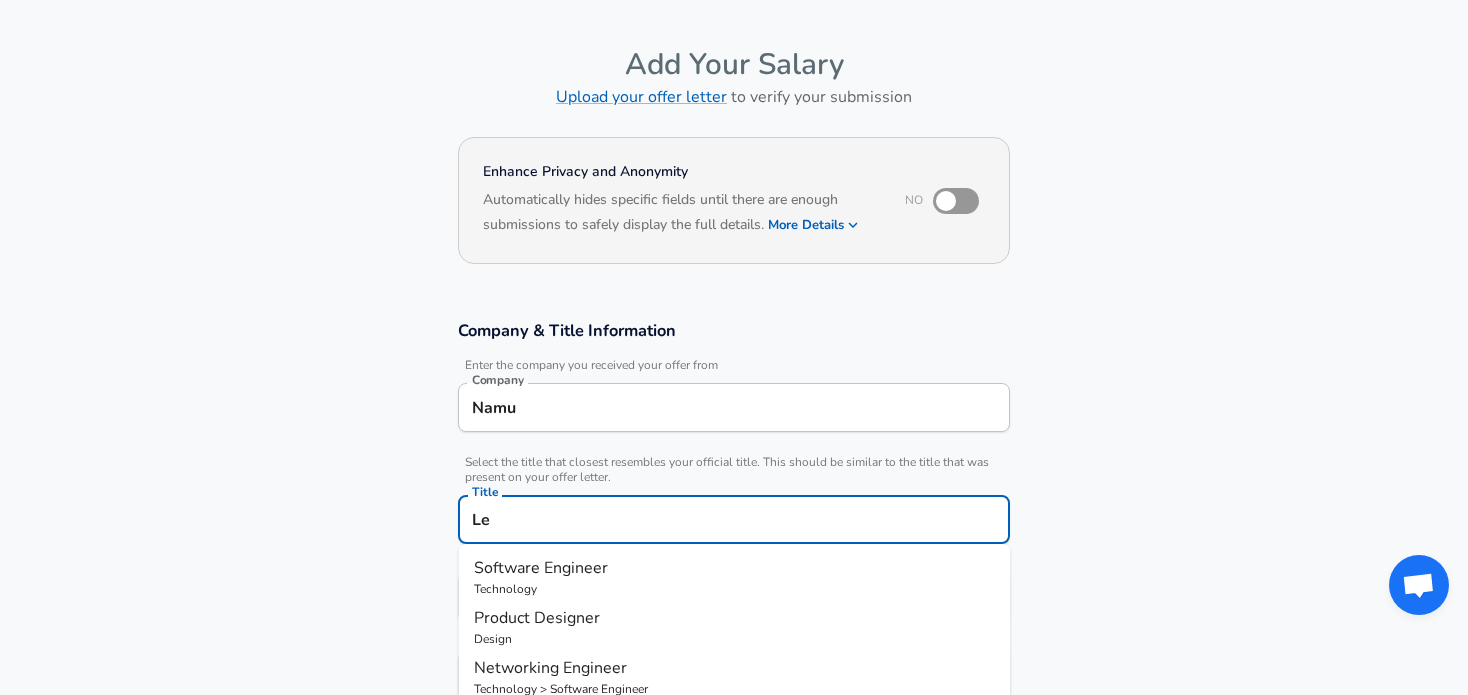 type on "L" 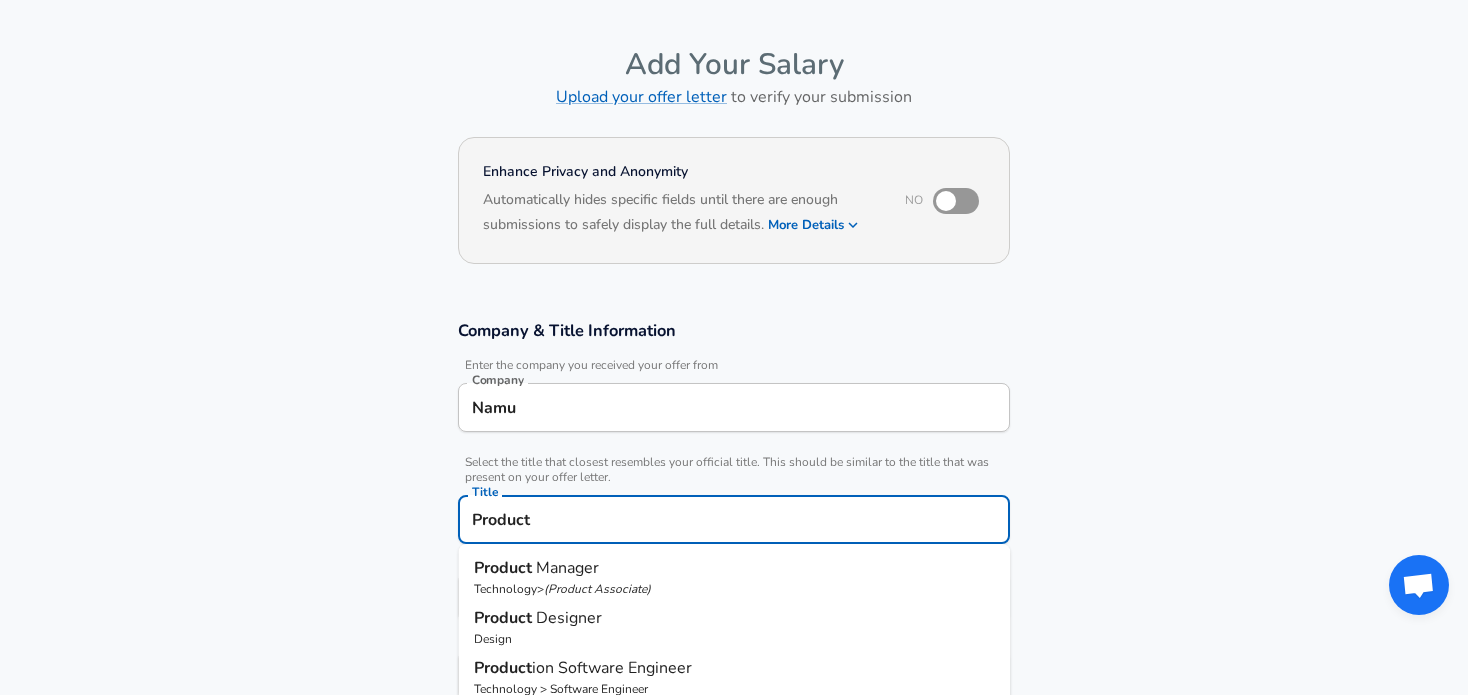 click on "Designer" at bounding box center (569, 618) 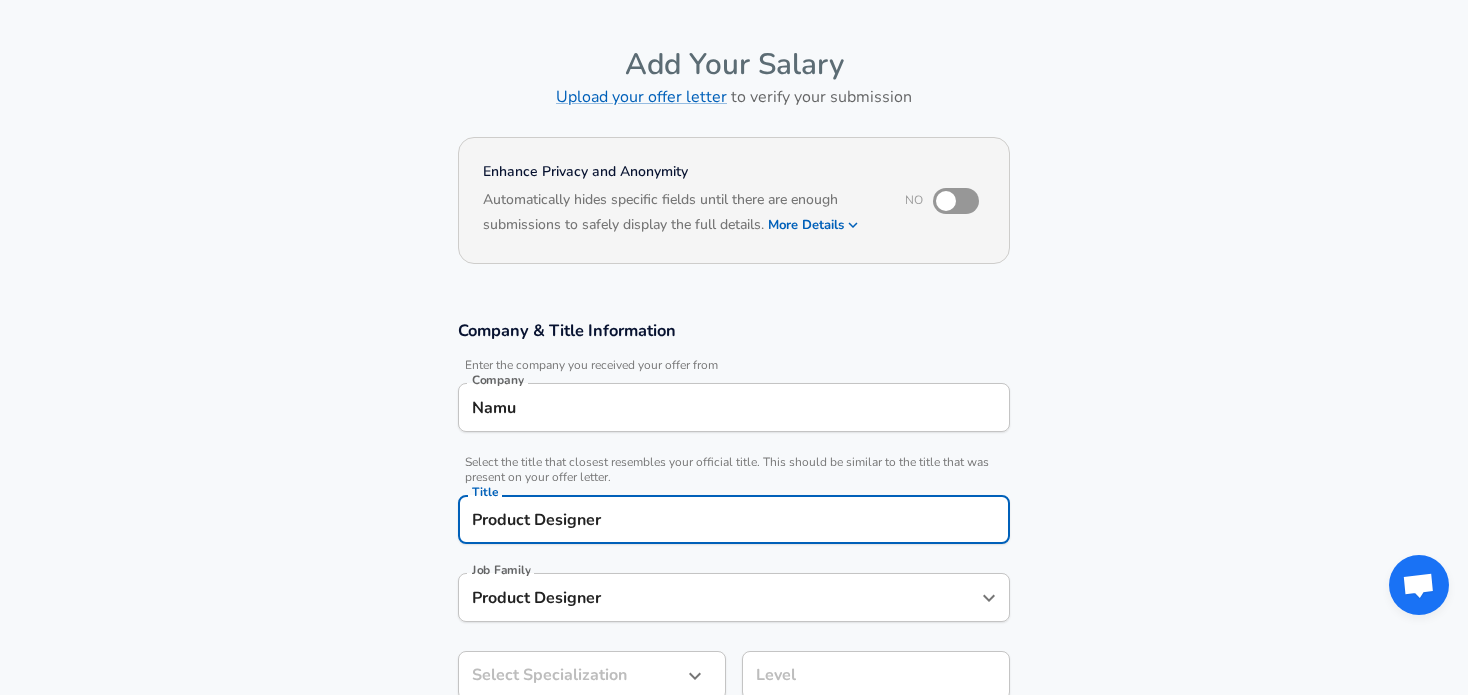 scroll, scrollTop: 0, scrollLeft: 0, axis: both 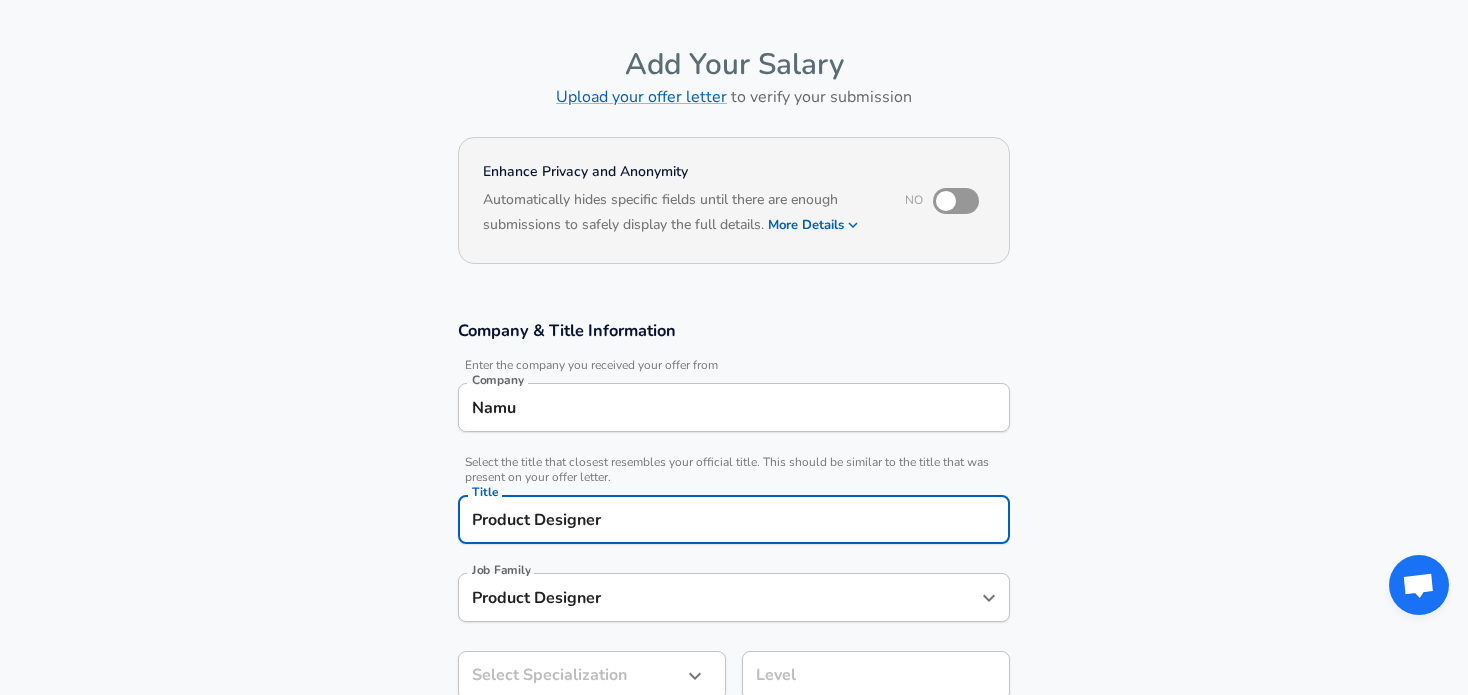 click on "Restart Add Your Salary Upload your offer letter   to verify your submission Enhance Privacy and Anonymity No Automatically hides specific fields until there are enough submissions to safely display the full details.   More Details Based on your submission and the data points that we have already collected, we will automatically hide and anonymize specific fields if there aren't enough data points to remain sufficiently anonymous. Company & Title Information   Enter the company you received your offer from Company Namu Company   Select the title that closest resembles your official title. This should be similar to the title that was present on your offer letter. Title Product Designer Title Job Family Product Designer Job Family Select Specialization ​ Select Specialization Level Level Work Experience and Location These compensation details are from the perspective of a: New Offer Employee Submit Salary By continuing, you are agreeing to [DOMAIN_NAME][PERSON_NAME]'s   Terms of Use   and   Privacy Policy . © [DATE] -  [DATE]" at bounding box center (734, 287) 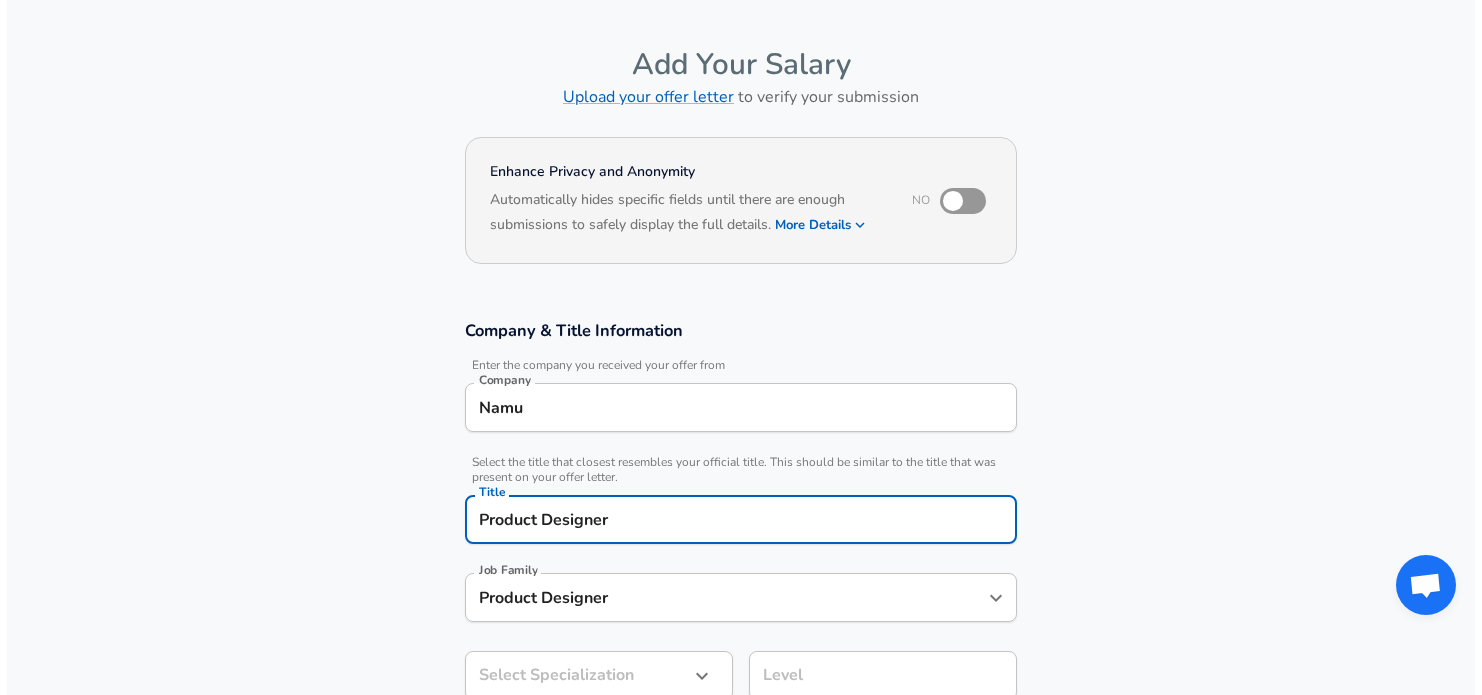 scroll, scrollTop: 124, scrollLeft: 0, axis: vertical 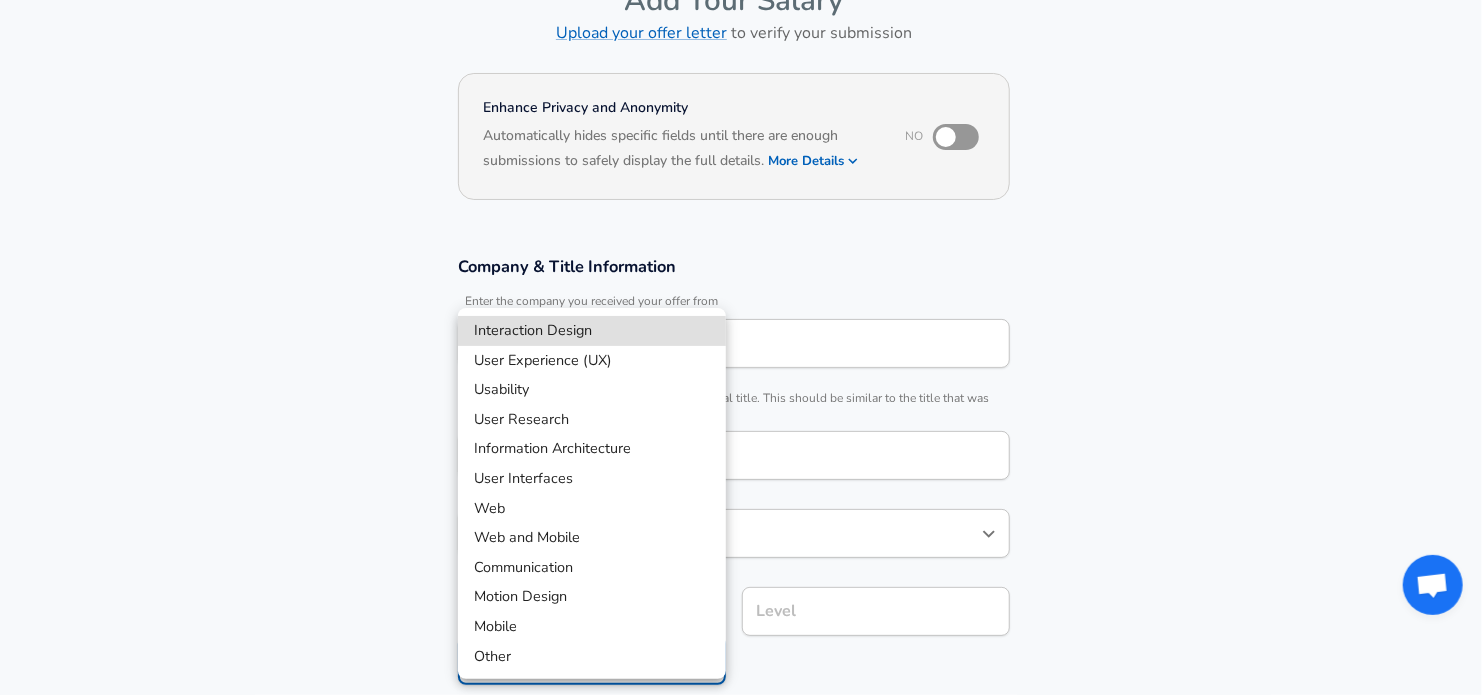 click on "User Interfaces" at bounding box center (592, 479) 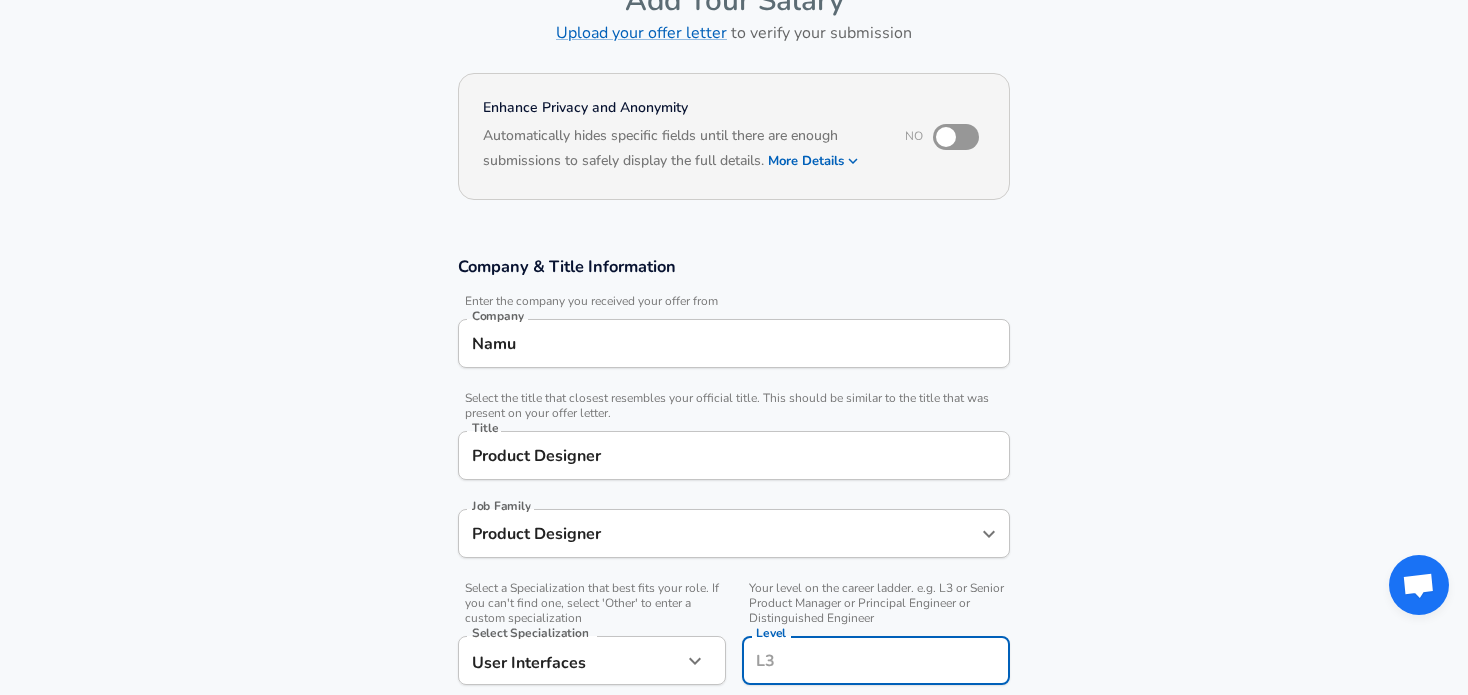 click on "Level" at bounding box center [876, 660] 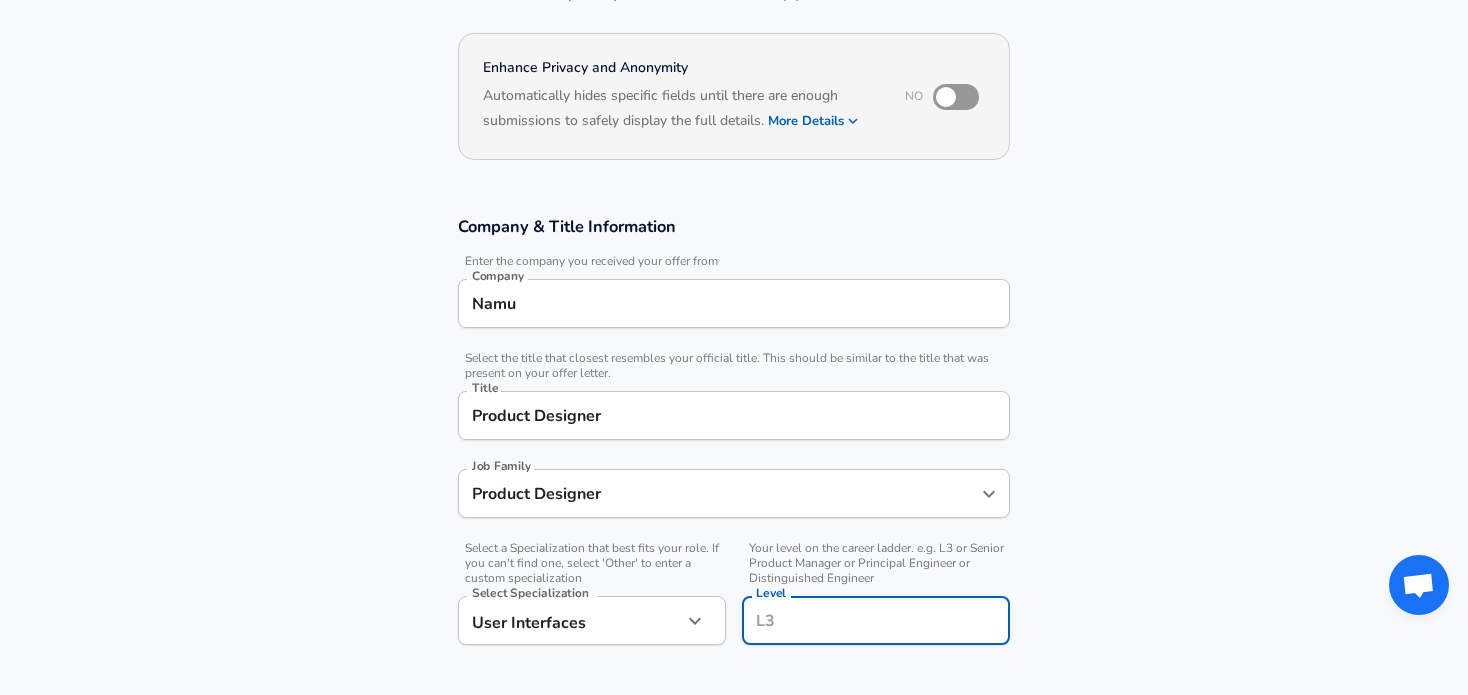 scroll, scrollTop: 364, scrollLeft: 0, axis: vertical 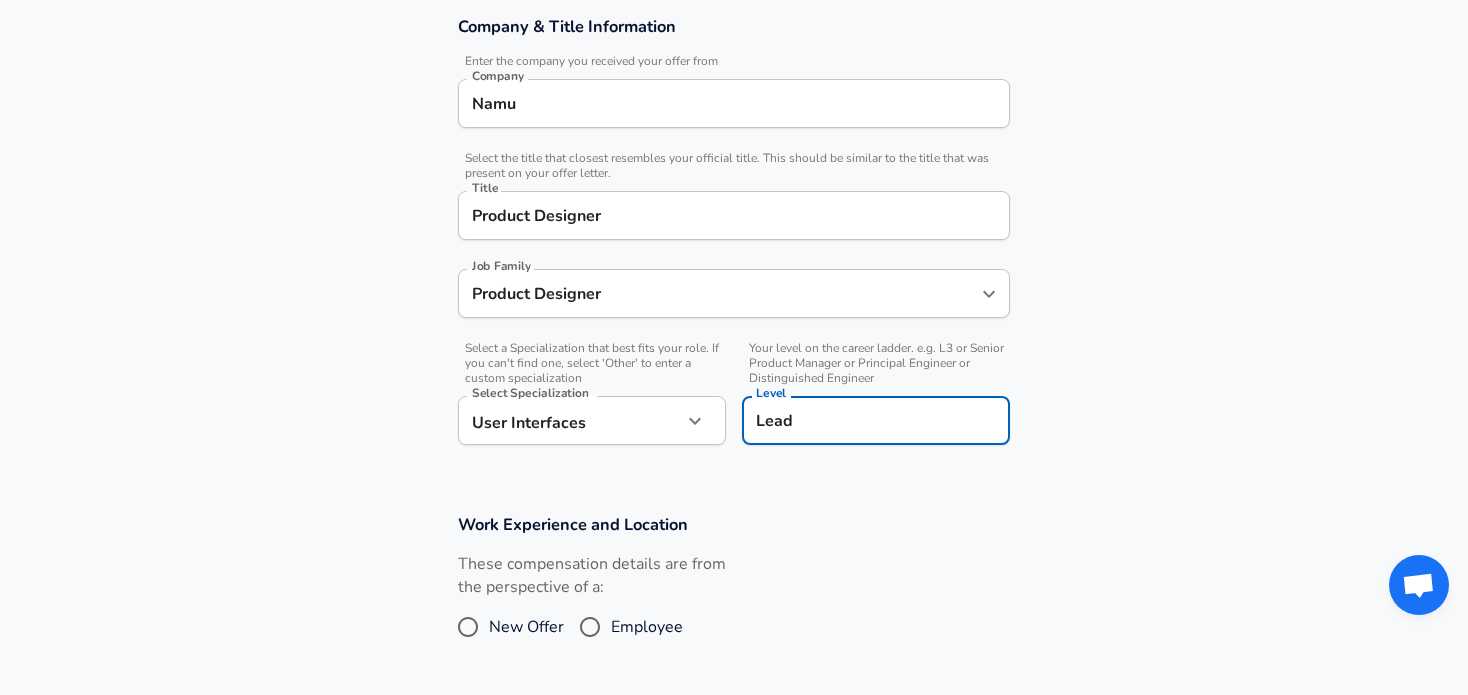 type on "Lead" 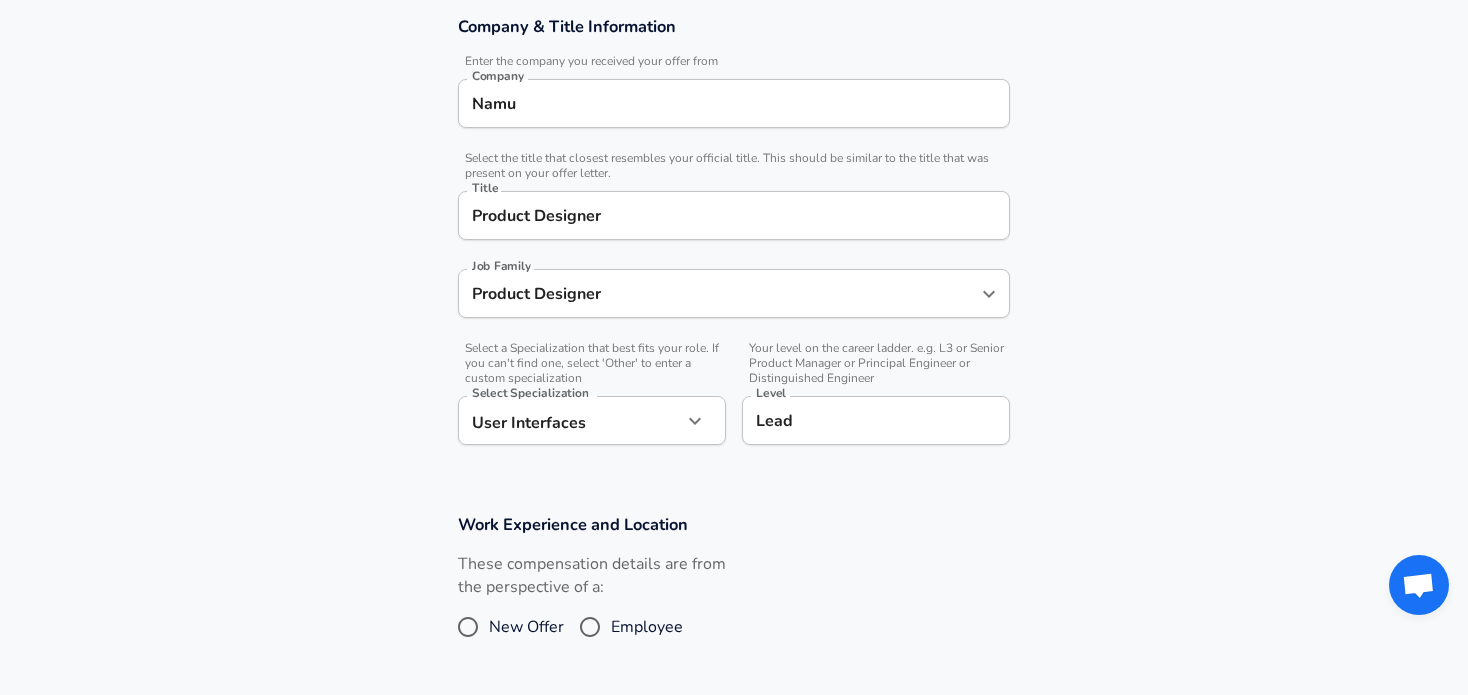 click on "Work Experience and Location These compensation details are from the perspective of a: New Offer Employee" at bounding box center (734, 590) 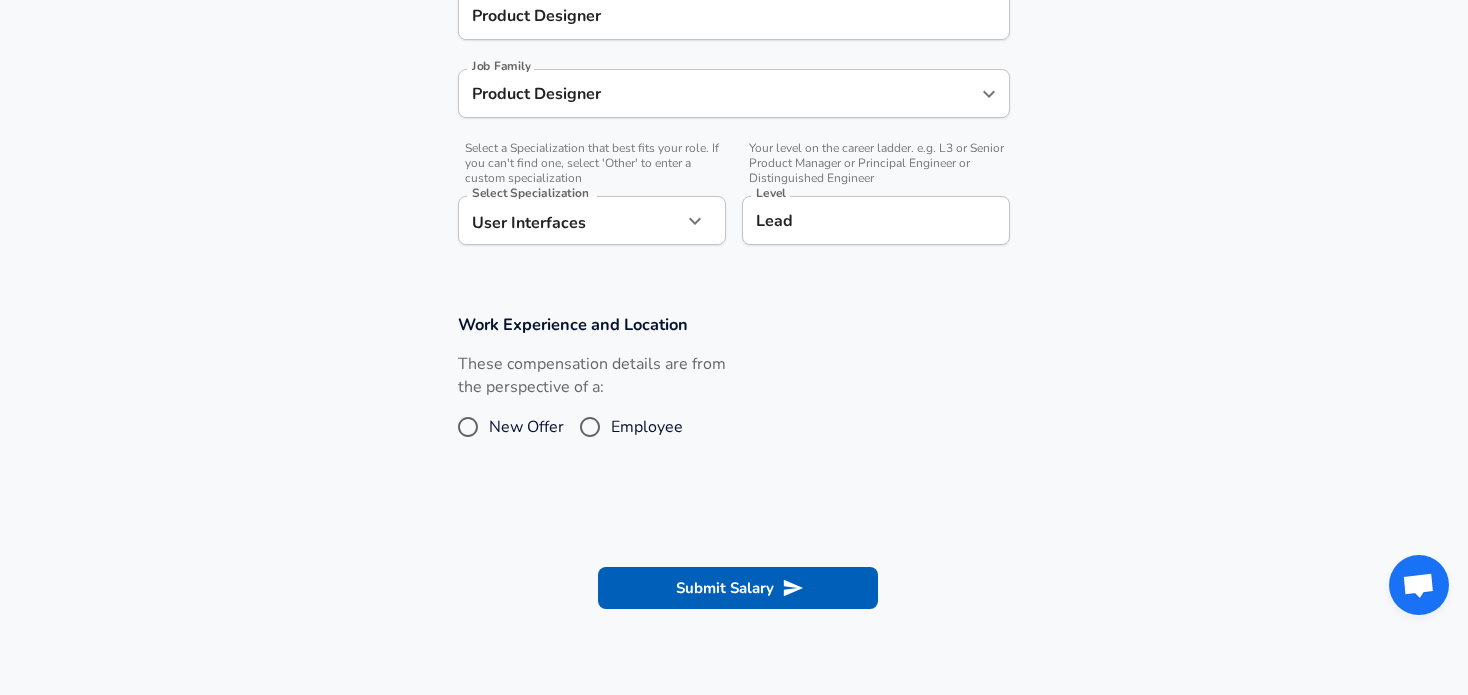 click on "Employee" at bounding box center (647, 427) 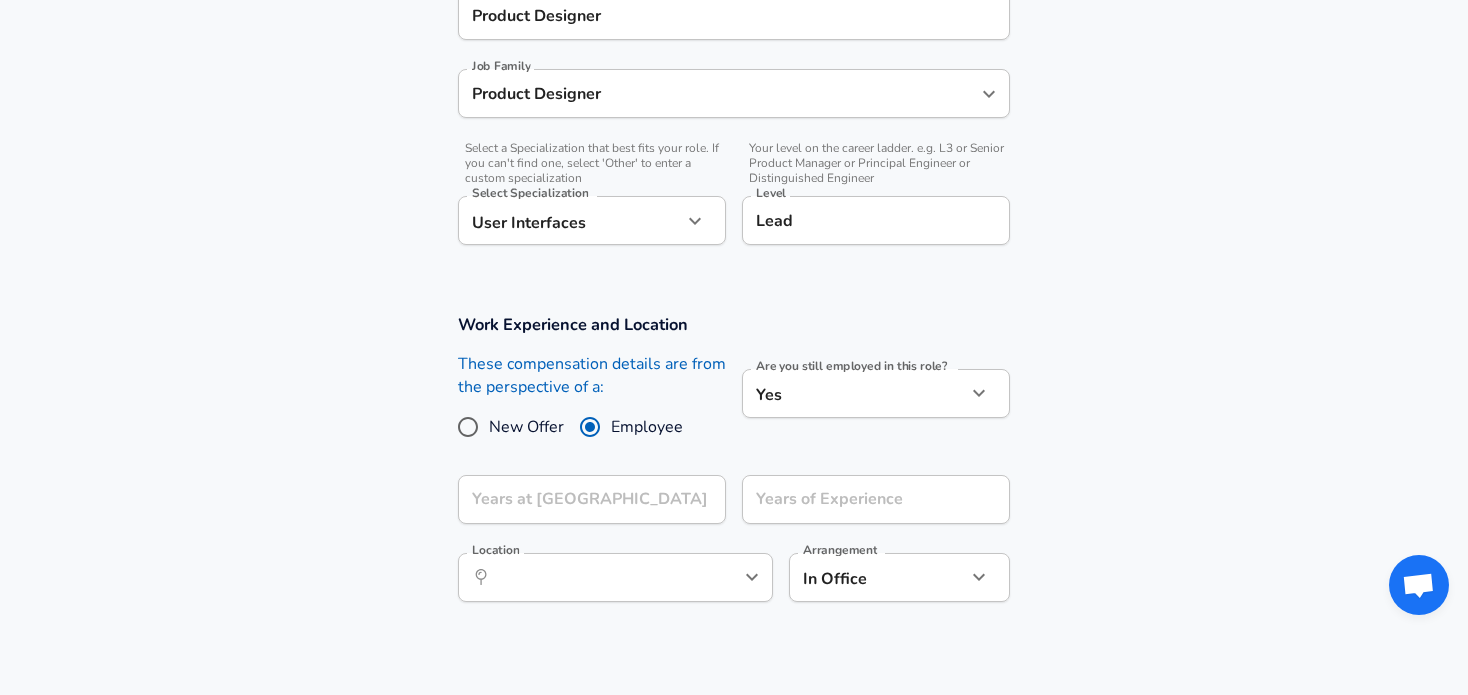 click on "Restart Add Your Salary Upload your offer letter   to verify your submission Enhance Privacy and Anonymity No Automatically hides specific fields until there are enough submissions to safely display the full details.   More Details Based on your submission and the data points that we have already collected, we will automatically hide and anonymize specific fields if there aren't enough data points to remain sufficiently anonymous. Company & Title Information   Enter the company you received your offer from Company Namu Company   Select the title that closest resembles your official title. This should be similar to the title that was present on your offer letter. Title Product Designer Title Job Family Product Designer Job Family   Select a Specialization that best fits your role. If you can't find one, select 'Other' to enter a custom specialization Select Specialization User Interfaces User Interfaces Select Specialization   Level Lead Level Work Experience and Location New Offer Employee Yes yes Location" at bounding box center [734, -217] 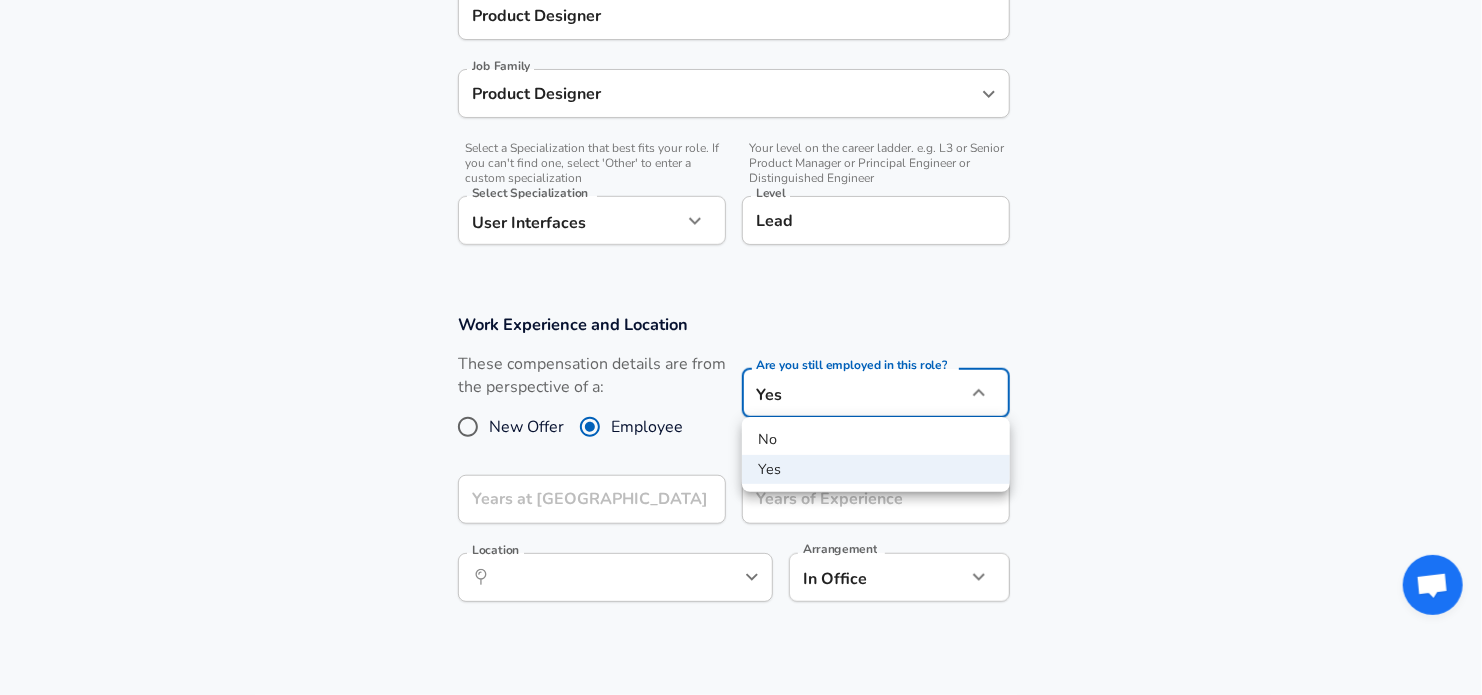 click at bounding box center [741, 347] 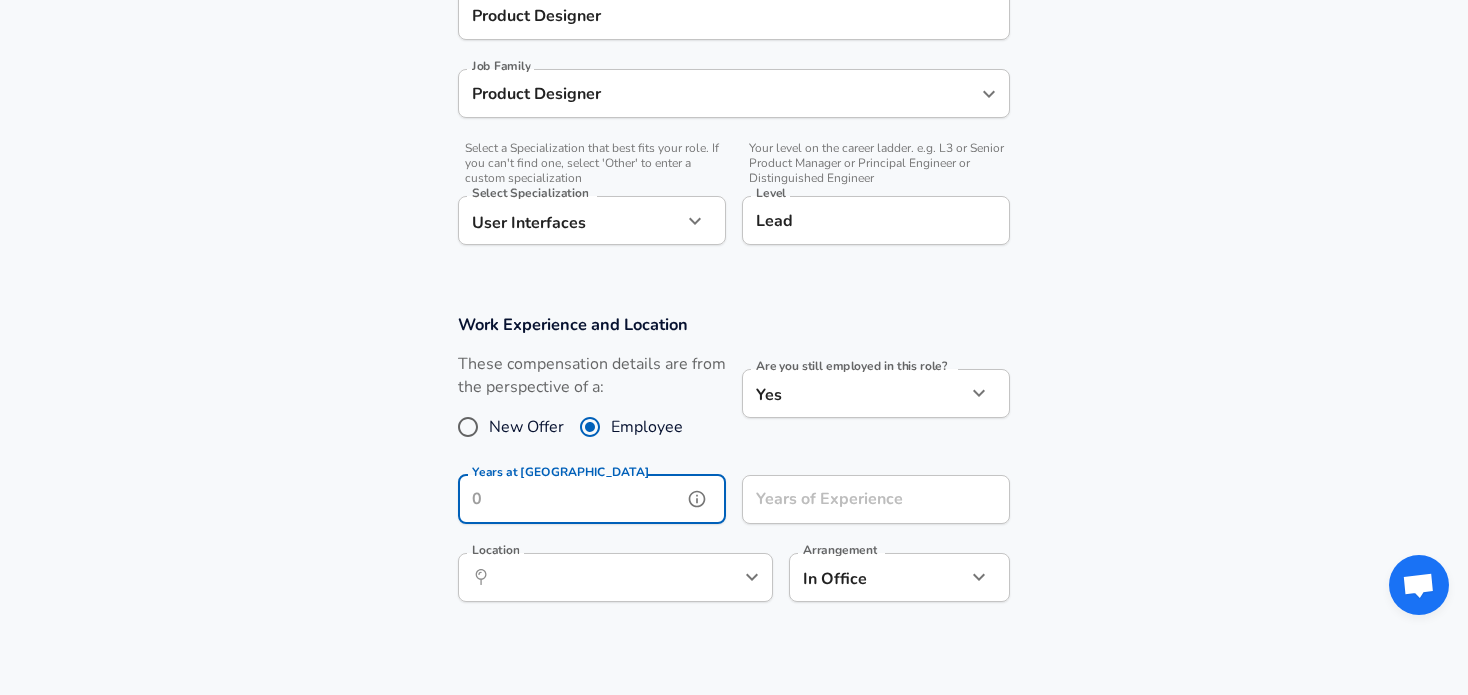 click on "Years at [GEOGRAPHIC_DATA]" at bounding box center (570, 499) 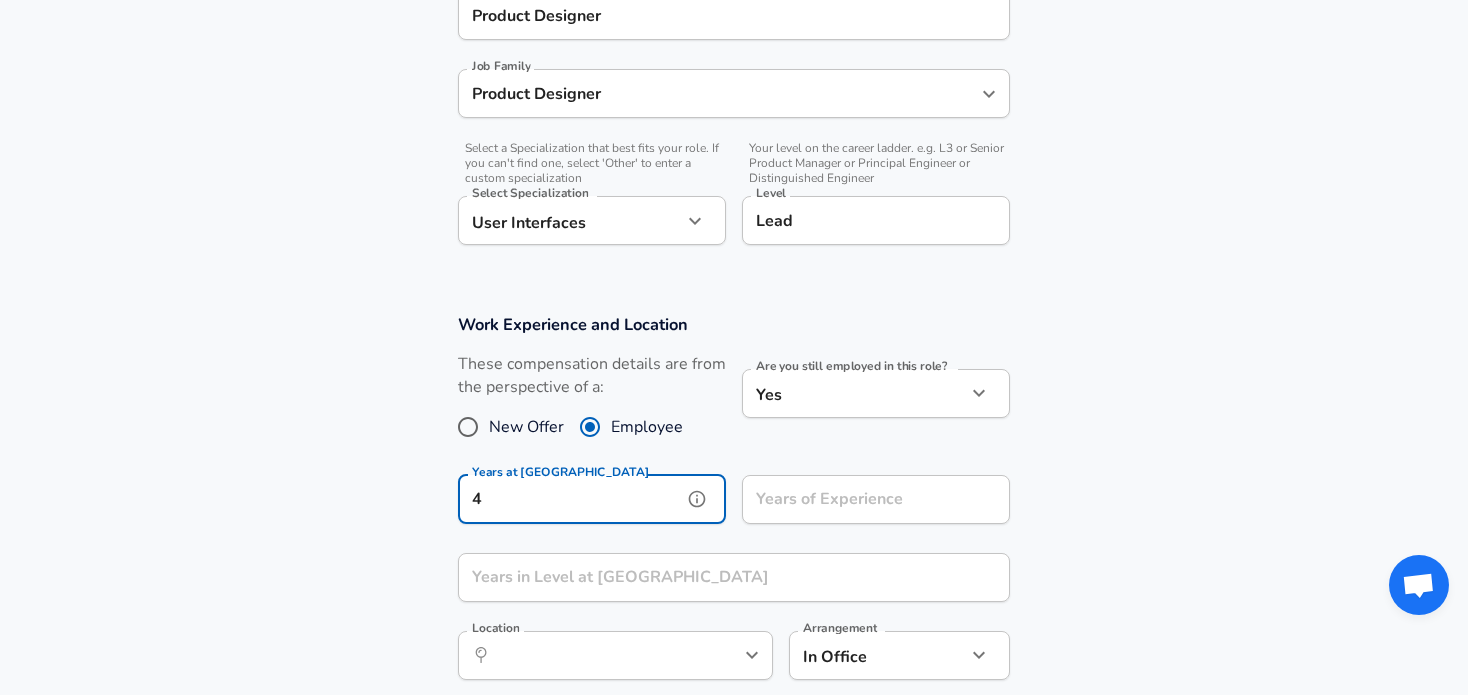 drag, startPoint x: 553, startPoint y: 500, endPoint x: 287, endPoint y: 486, distance: 266.36816 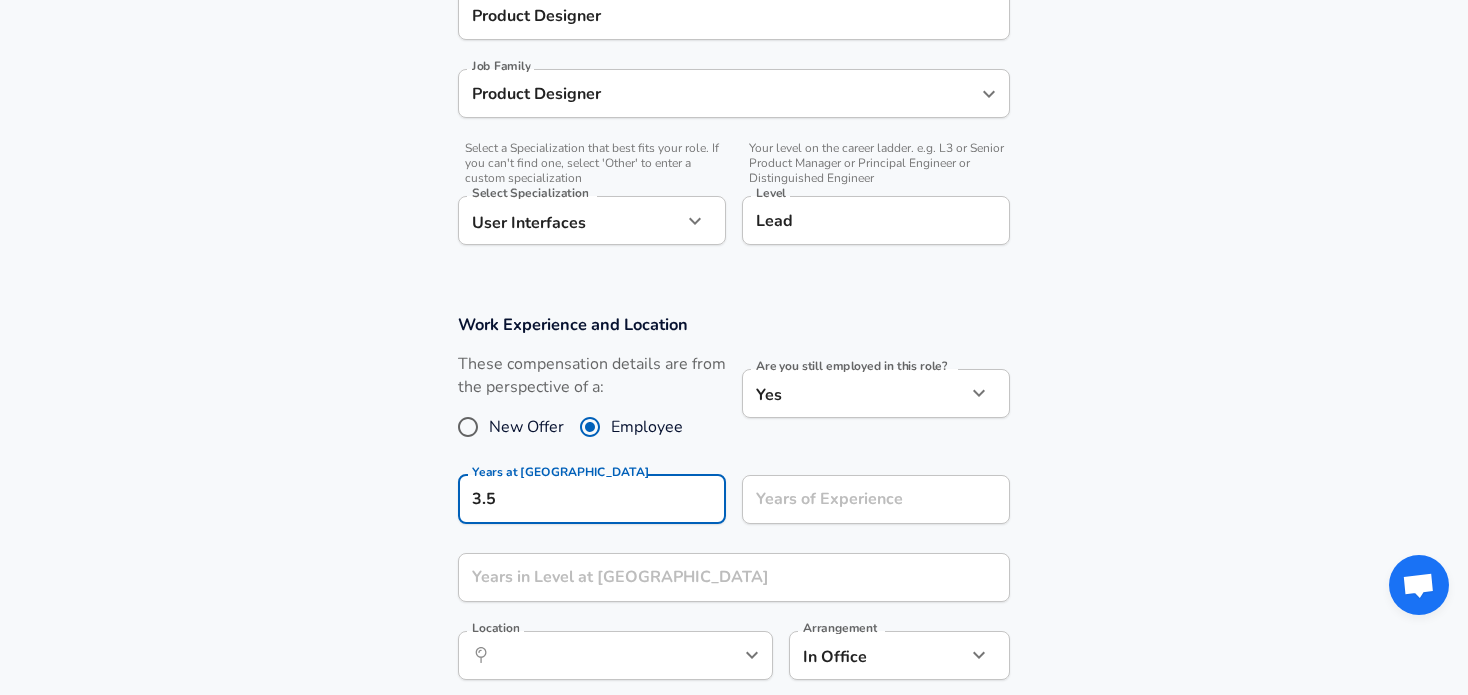 click on "Are you still employed in this role? Yes yes Are you still employed in this role?" at bounding box center (868, 406) 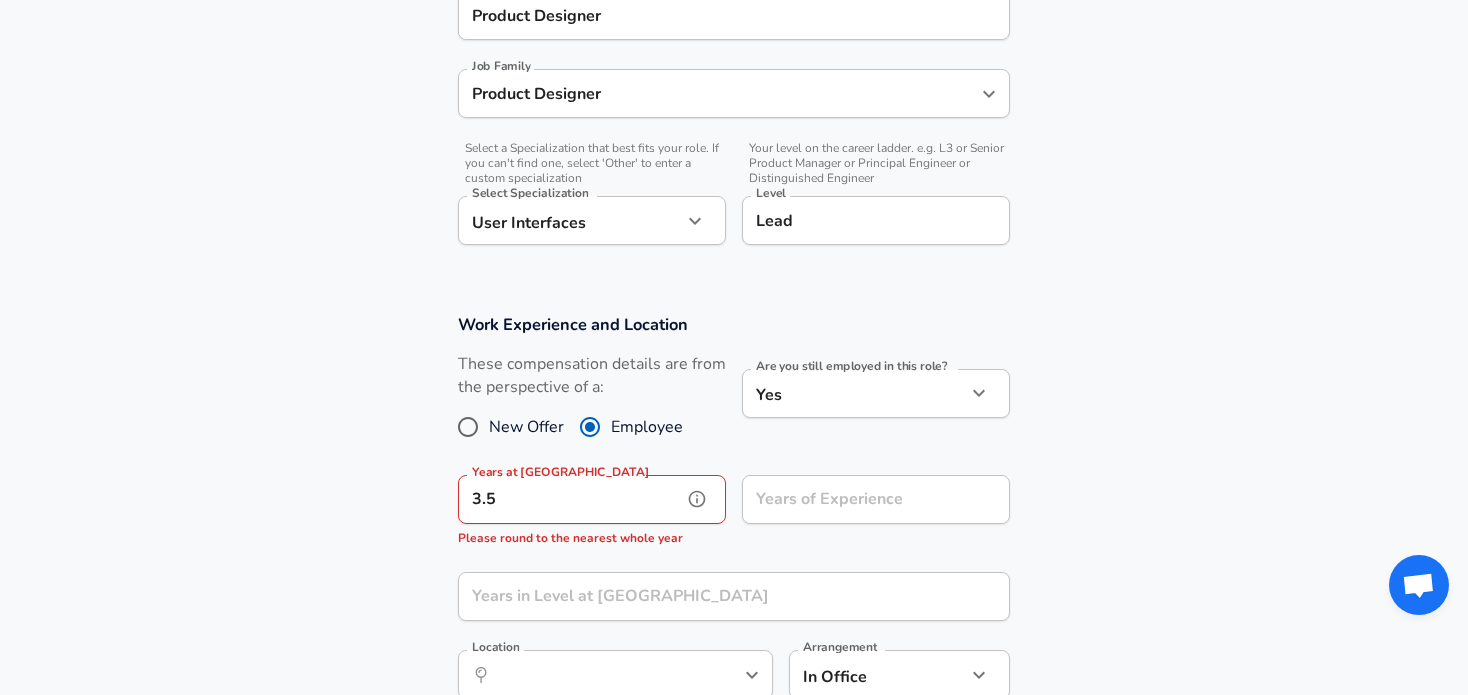 drag, startPoint x: 620, startPoint y: 499, endPoint x: 423, endPoint y: 492, distance: 197.12433 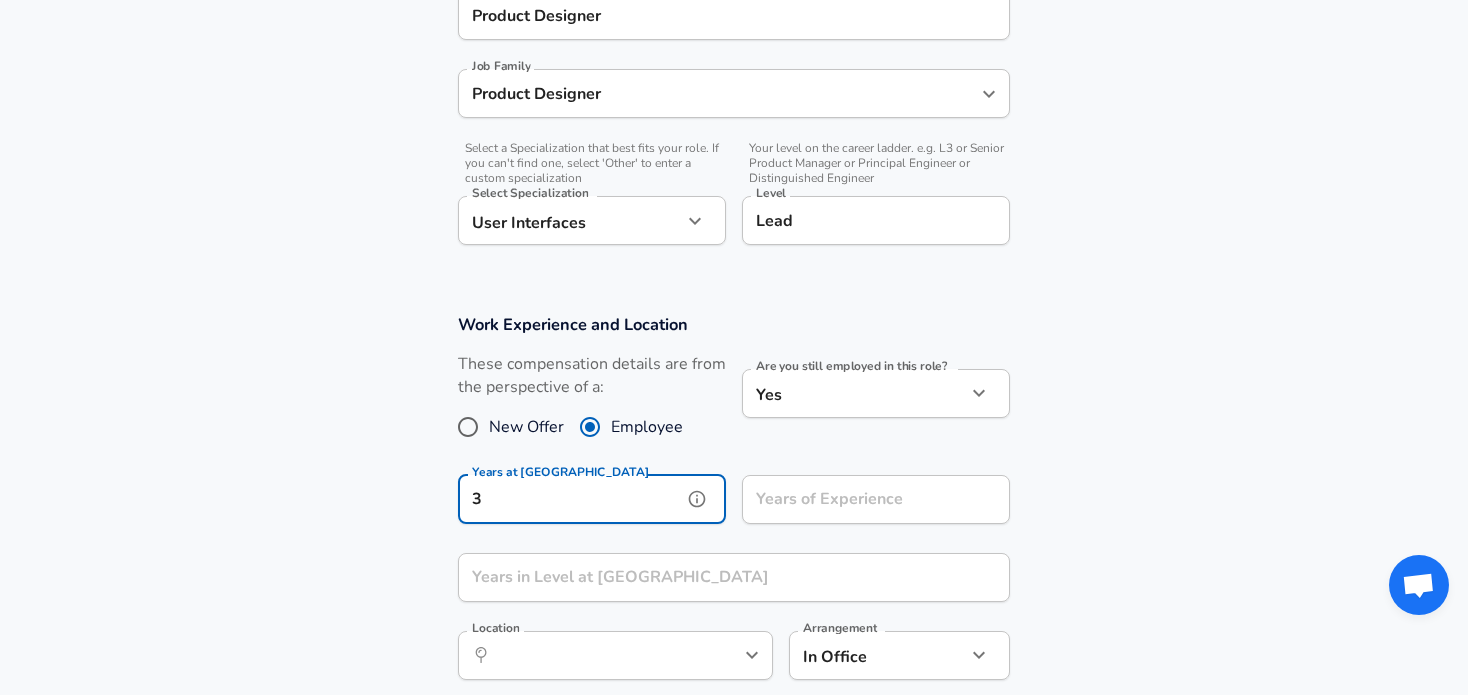 type on "3" 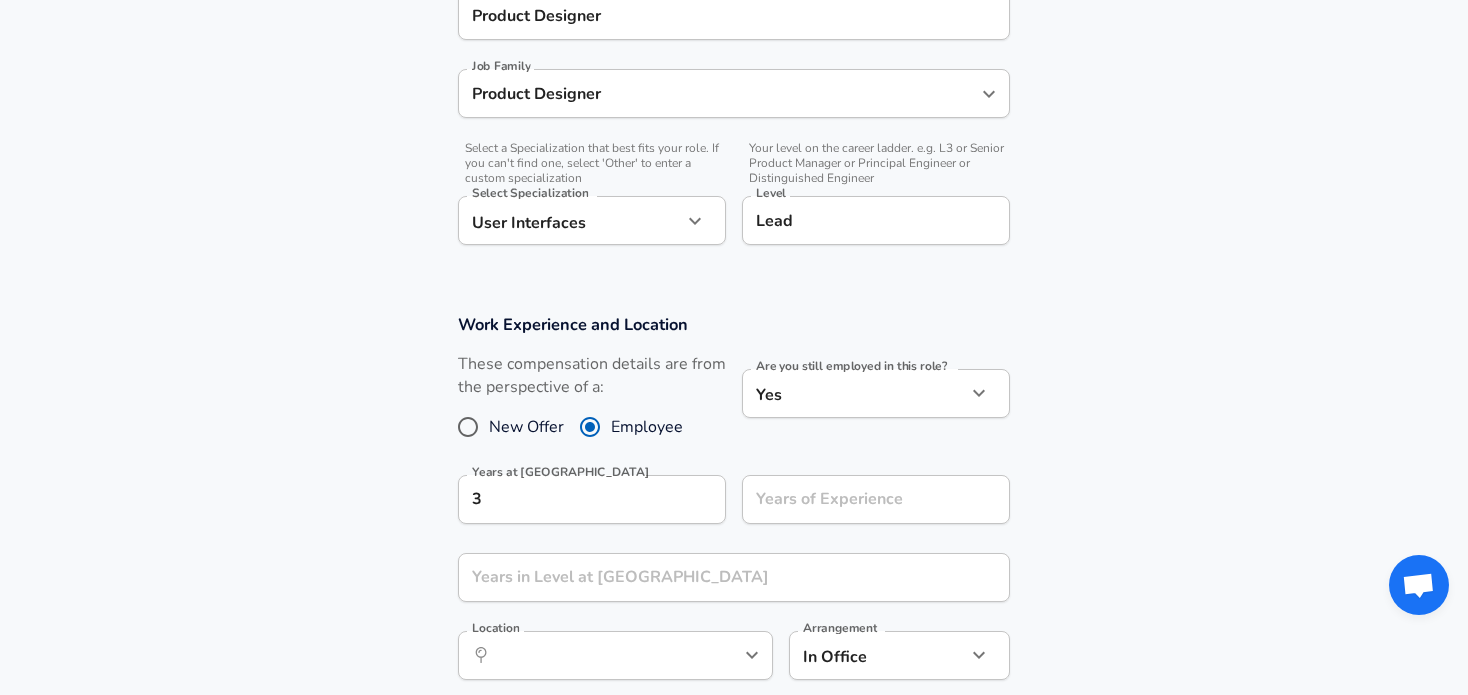 click on "Are you still employed in this role? Yes yes Are you still employed in this role?" at bounding box center [868, 406] 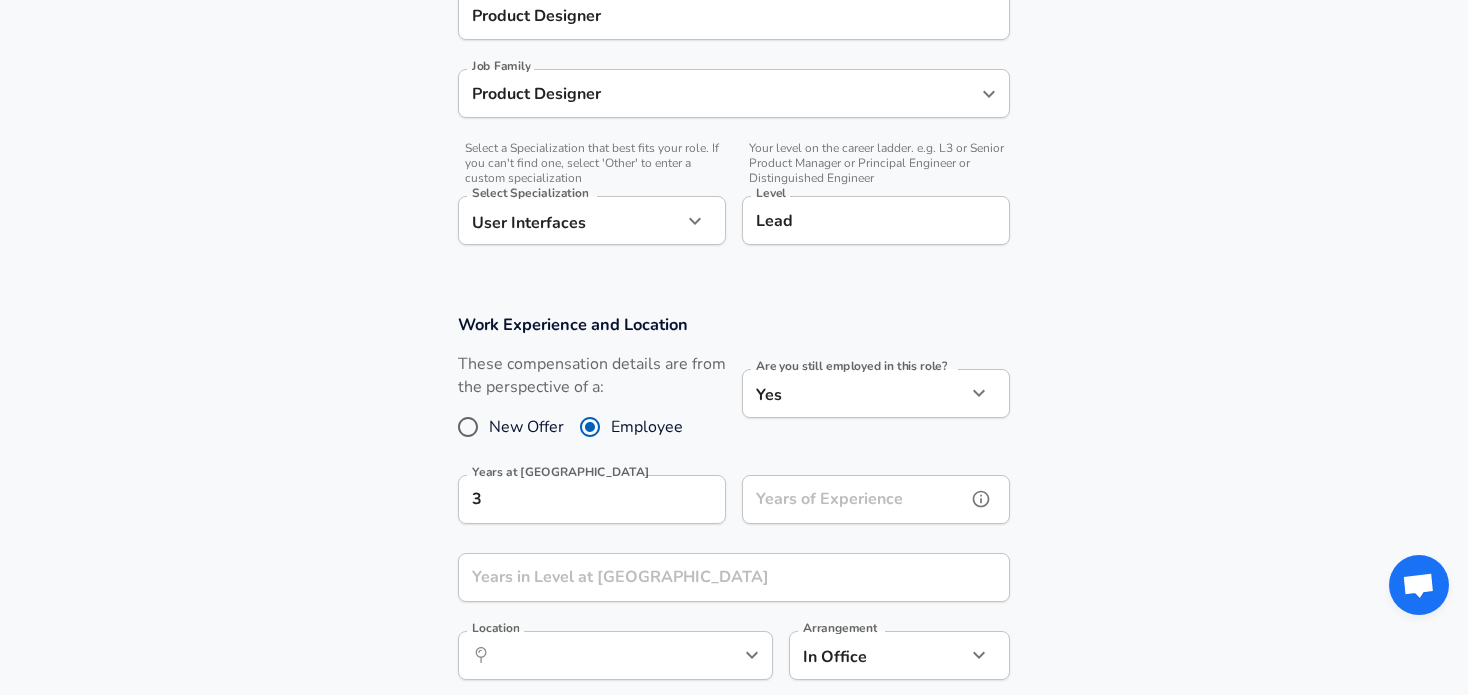 click on "Years of Experience Years of Experience" at bounding box center [876, 502] 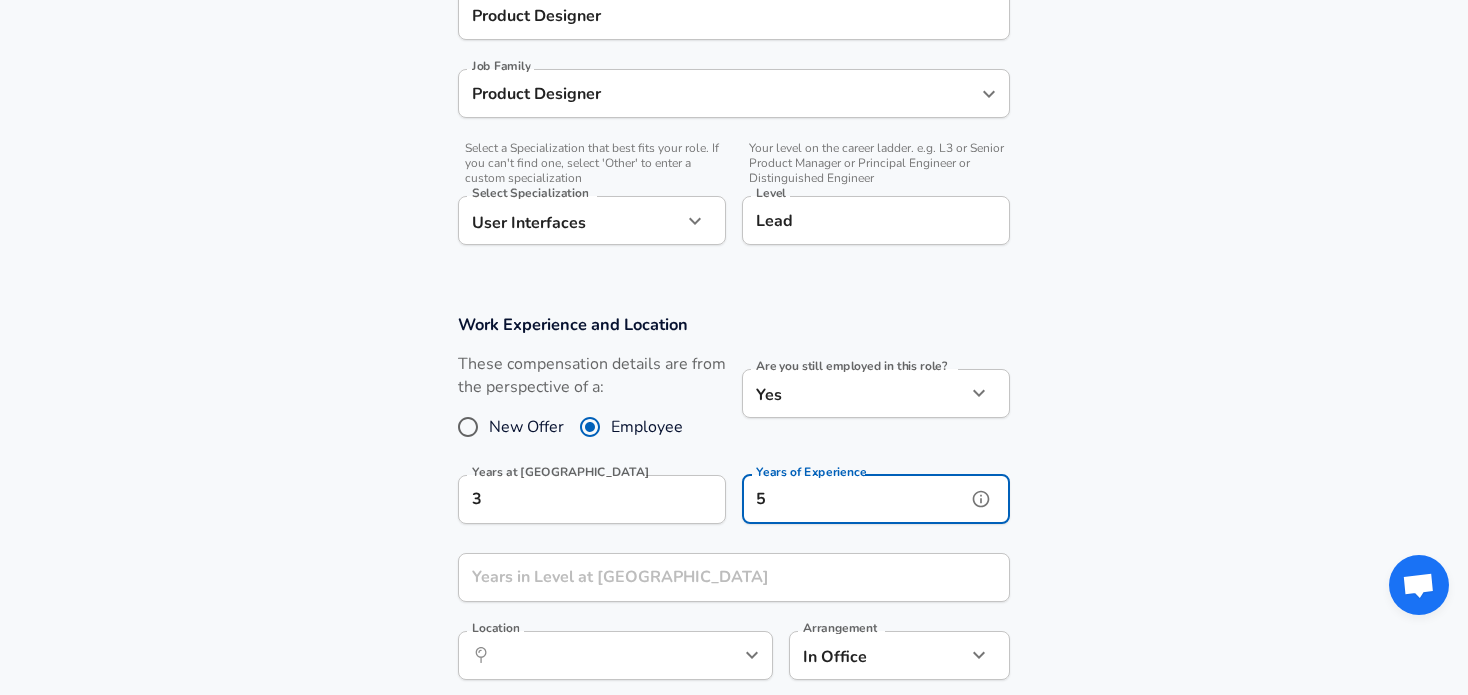 type on "5" 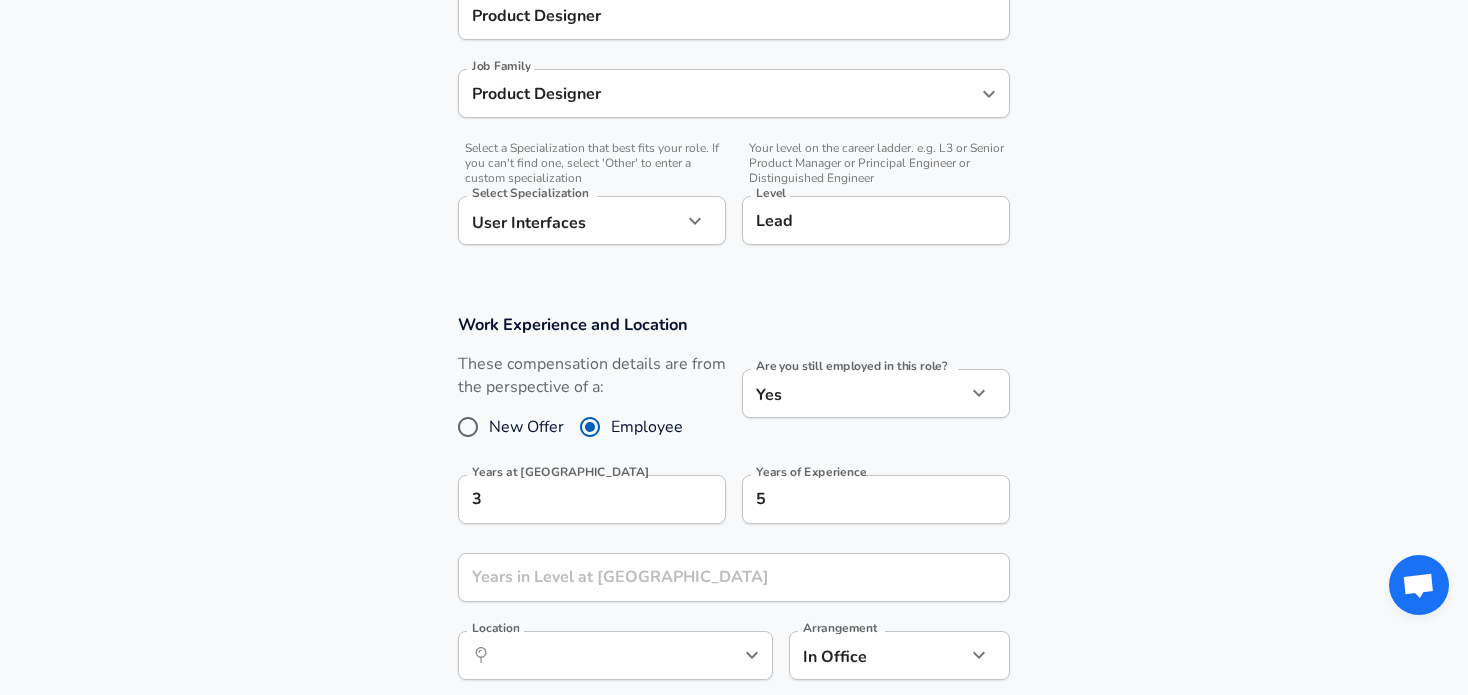 click on "Are you still employed in this role? Yes yes Are you still employed in this role?" at bounding box center (868, 406) 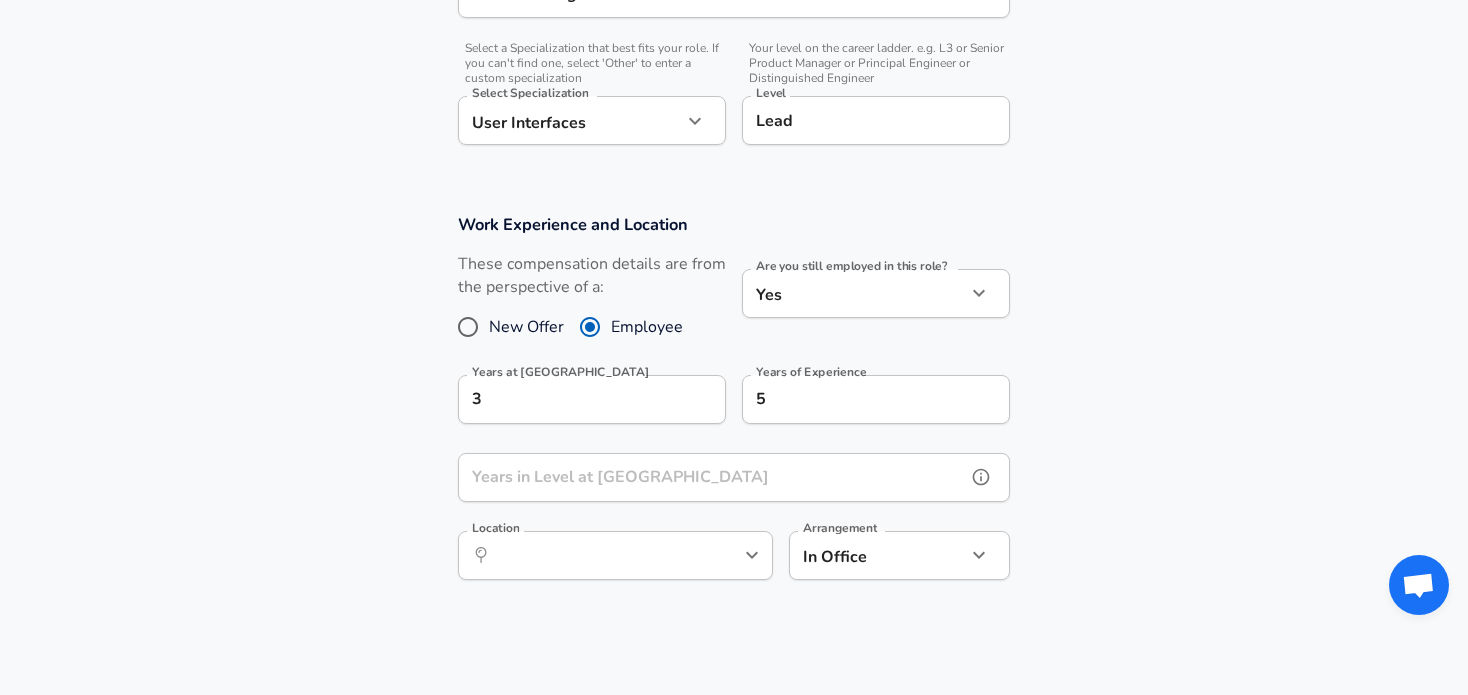click on "Years in Level at [GEOGRAPHIC_DATA]" at bounding box center [712, 477] 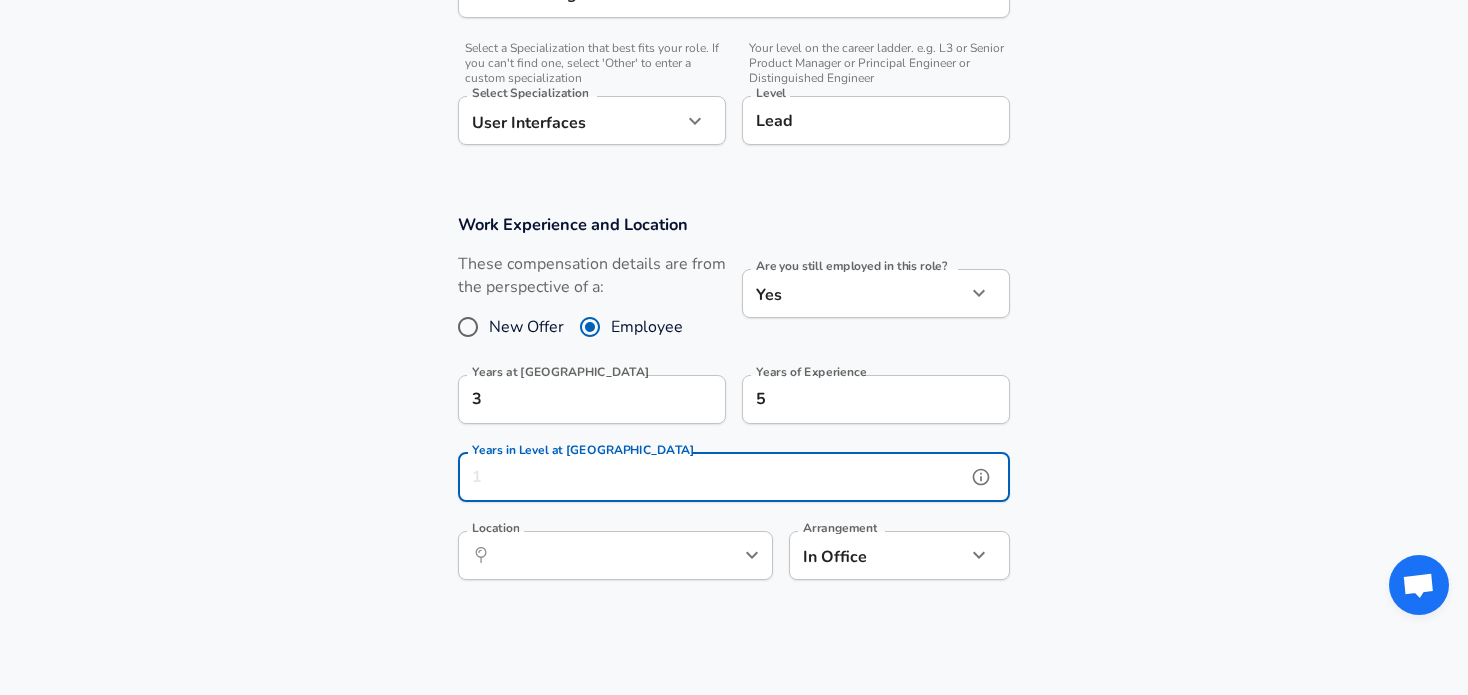 click on "​ Location" at bounding box center (615, 555) 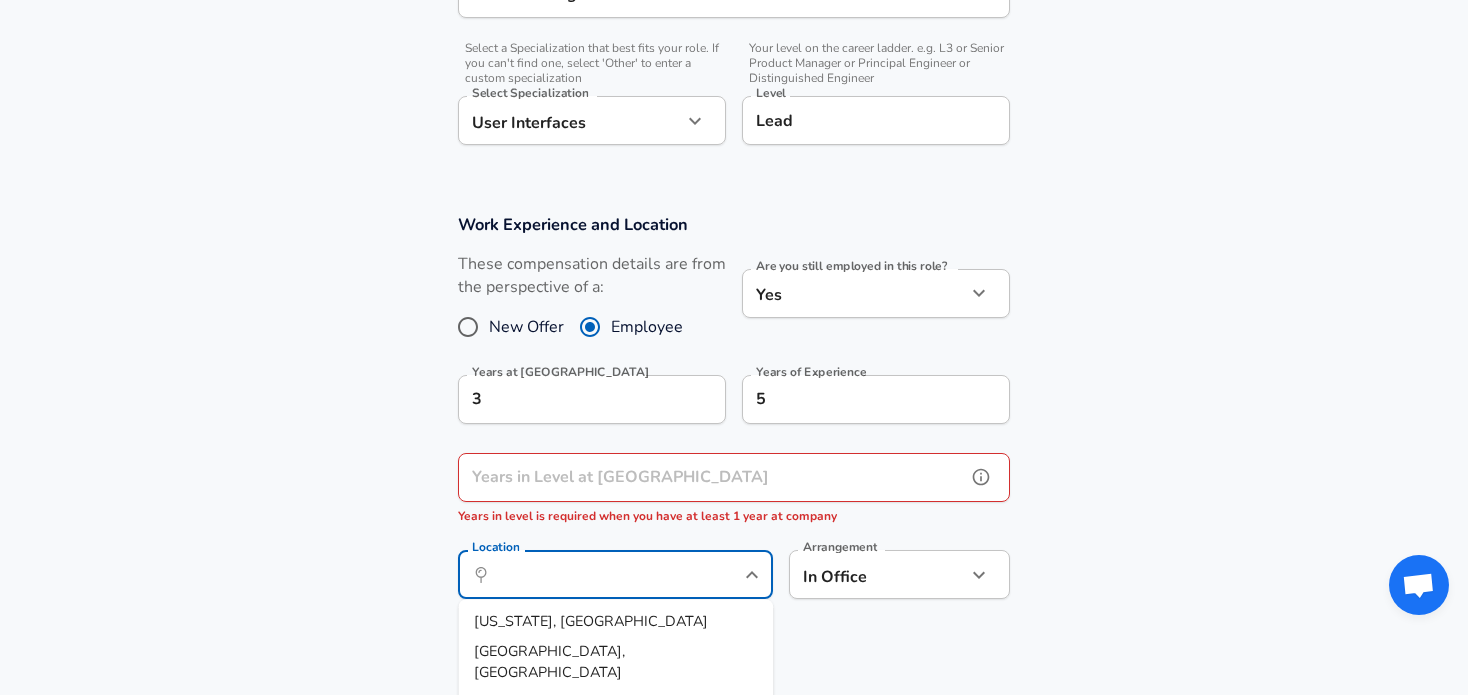 click on "Years in Level at [GEOGRAPHIC_DATA] Years in Level at Namu Years in level is required when you have at least 1 year at company" at bounding box center [734, 490] 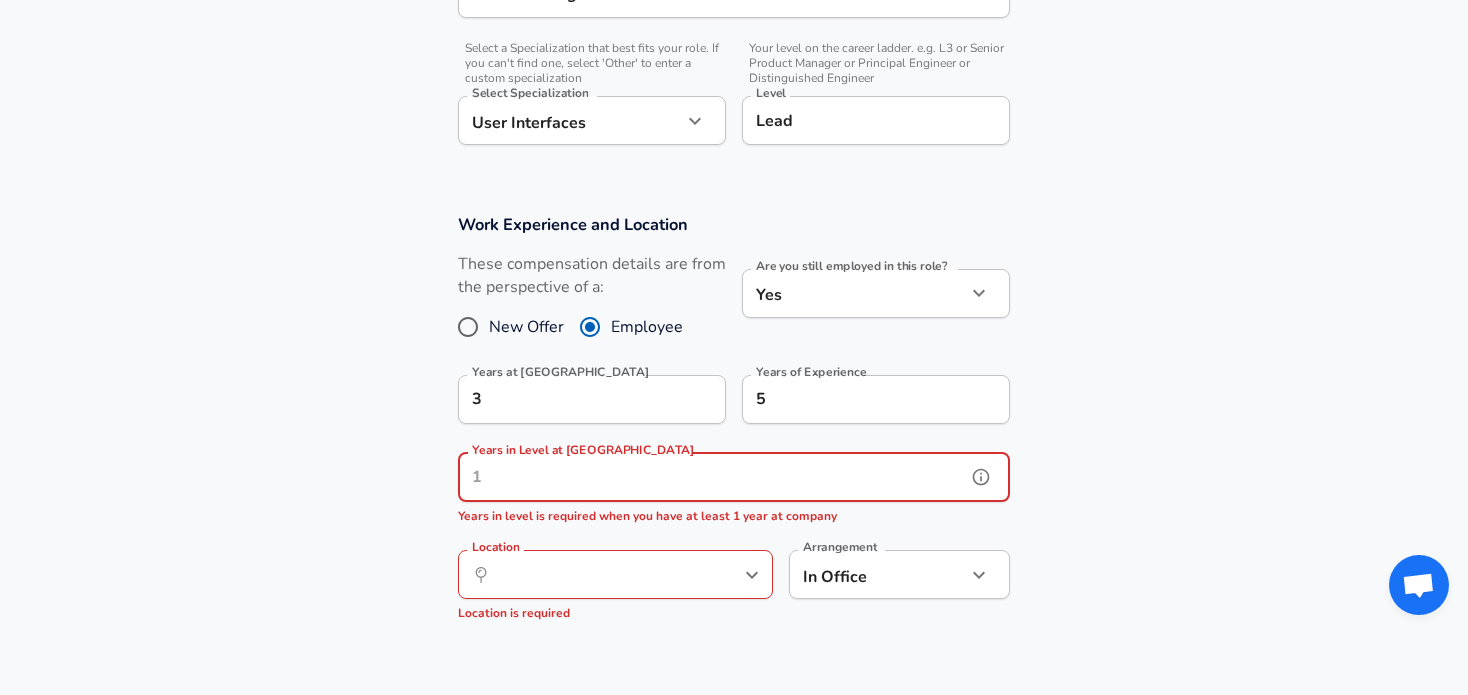 click 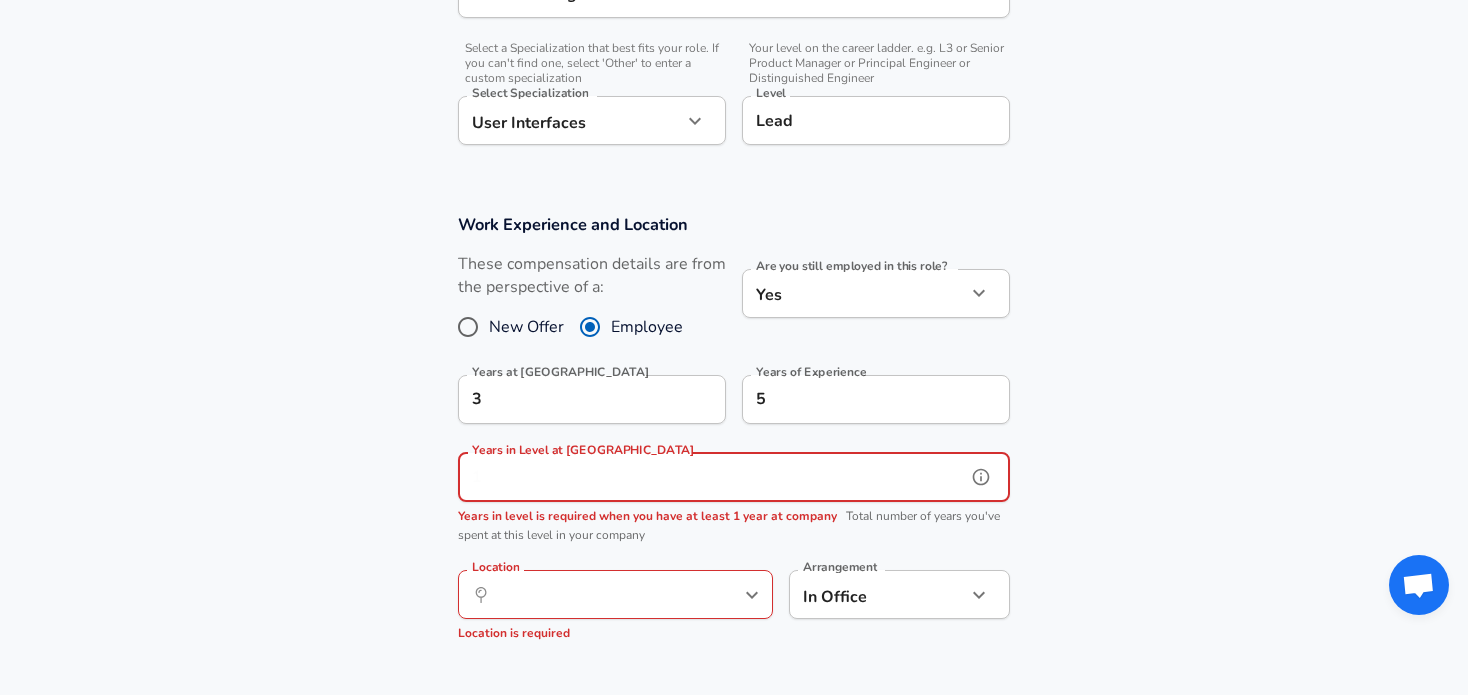 click on "Years in Level at [GEOGRAPHIC_DATA]" at bounding box center (712, 477) 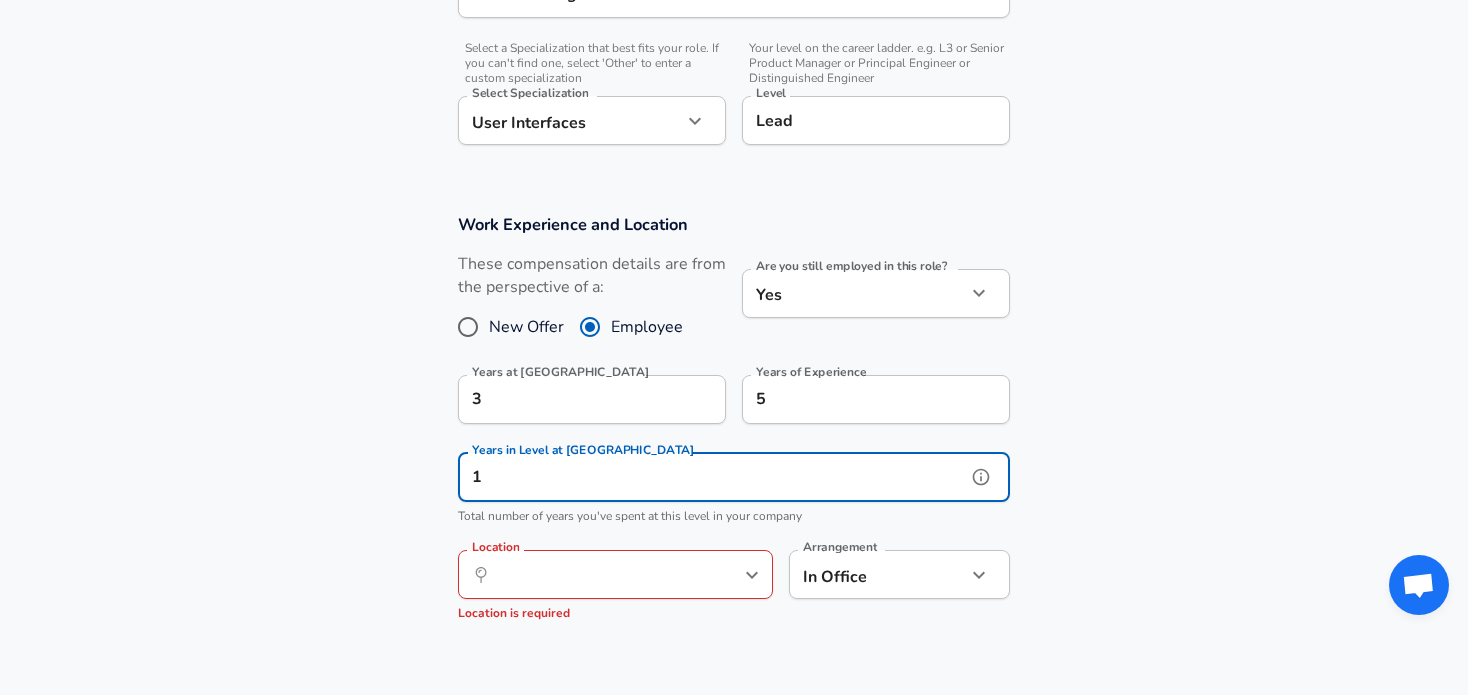 type on "1" 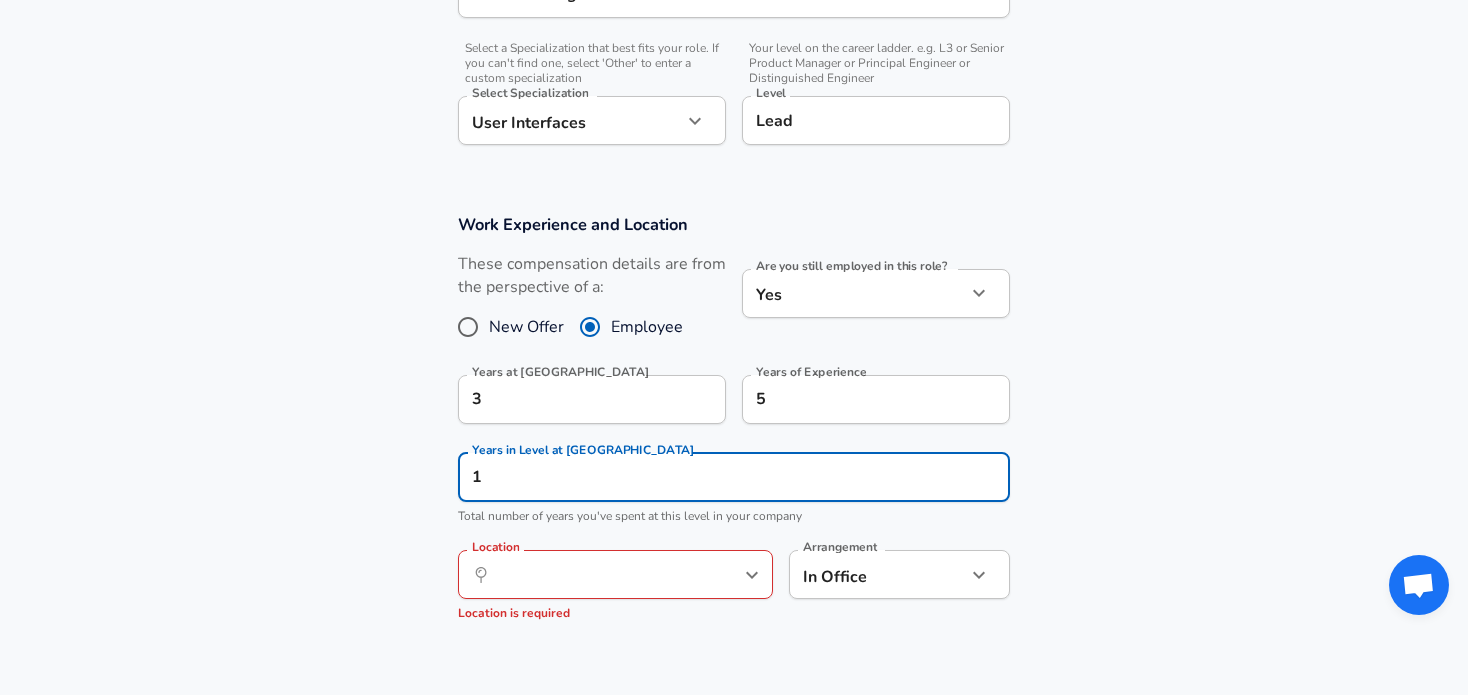 click on "Work Experience and Location These compensation details are from the perspective of a: New Offer Employee Are you still employed in this role? Yes yes Are you still employed in this role? Years at Namu 3 Years at [GEOGRAPHIC_DATA] Years of Experience 5 Years of Experience Years in Level at [GEOGRAPHIC_DATA] 1 Years in Level at [GEOGRAPHIC_DATA]   Total number of years you've spent at this level in your company Location ​ Location Location is required Arrangement In Office office Arrangement" at bounding box center [734, 427] 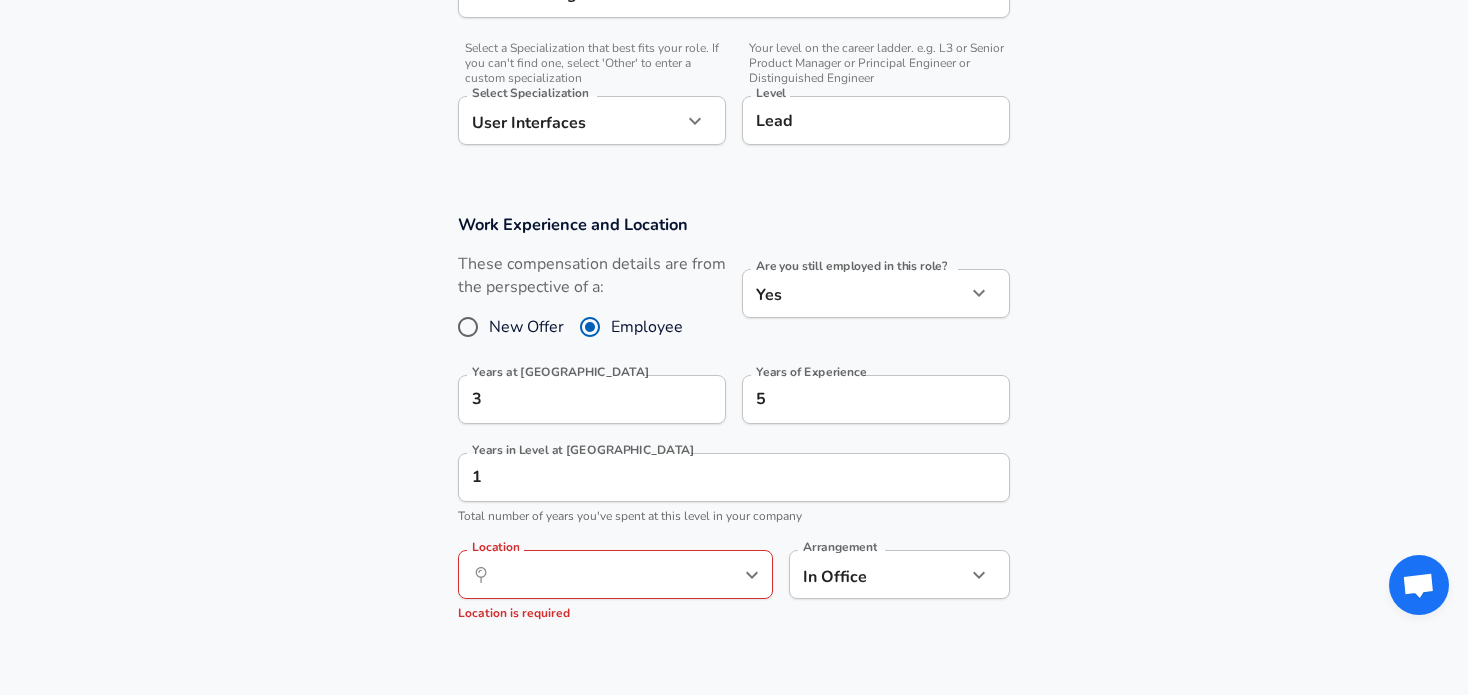 scroll, scrollTop: 764, scrollLeft: 0, axis: vertical 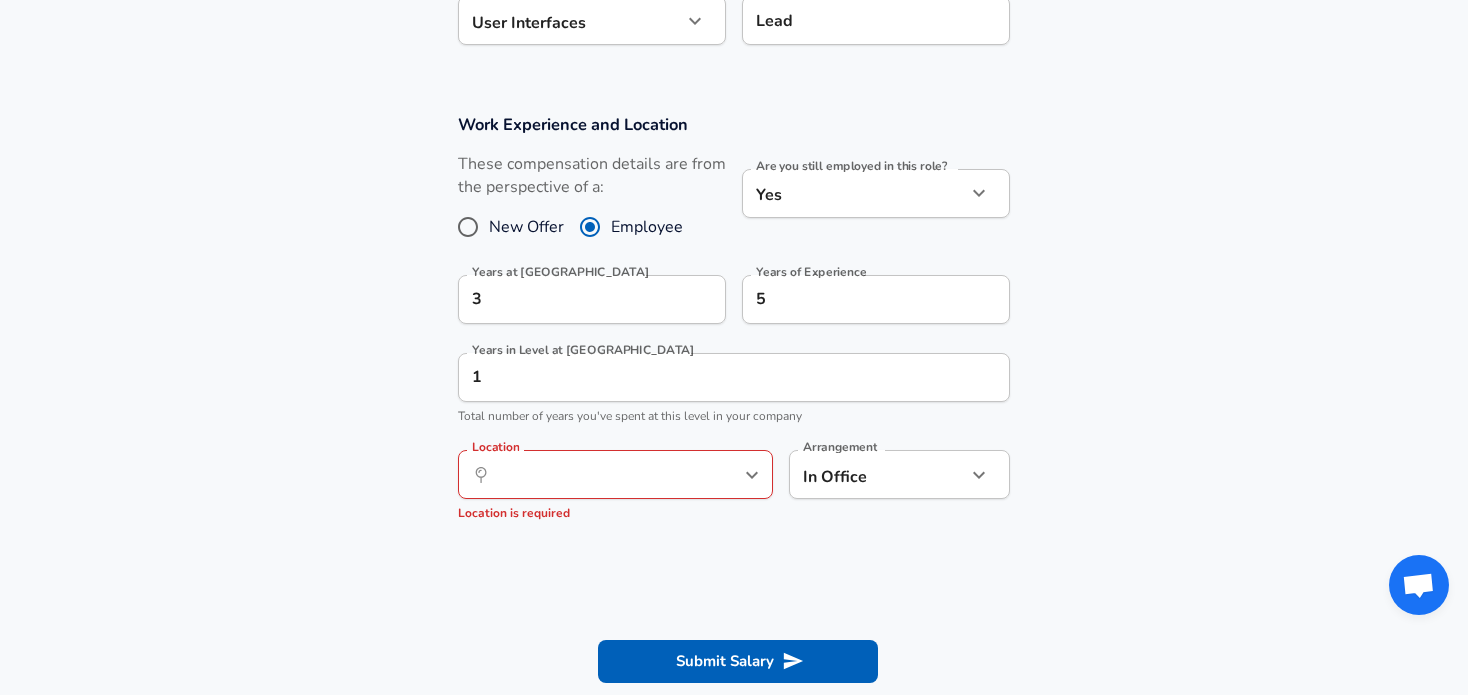click on "Work Experience and Location These compensation details are from the perspective of a: New Offer Employee Are you still employed in this role? Yes yes Are you still employed in this role? Years at Namu 3 Years at [GEOGRAPHIC_DATA] Years of Experience 5 Years of Experience Years in Level at [GEOGRAPHIC_DATA] 1 Years in Level at [GEOGRAPHIC_DATA]   Total number of years you've spent at this level in your company Location ​ Location Location is required Arrangement In Office office Arrangement" at bounding box center [734, 327] 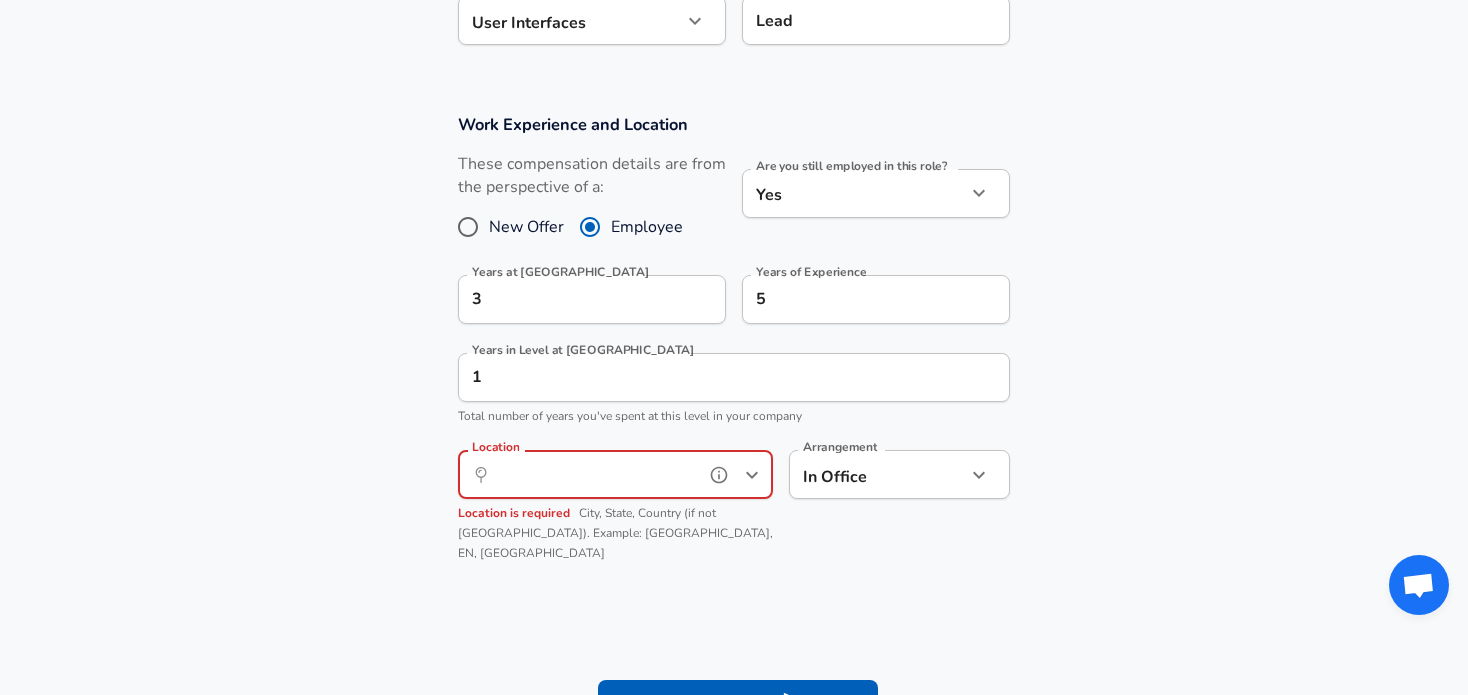 click on "Location" at bounding box center [593, 474] 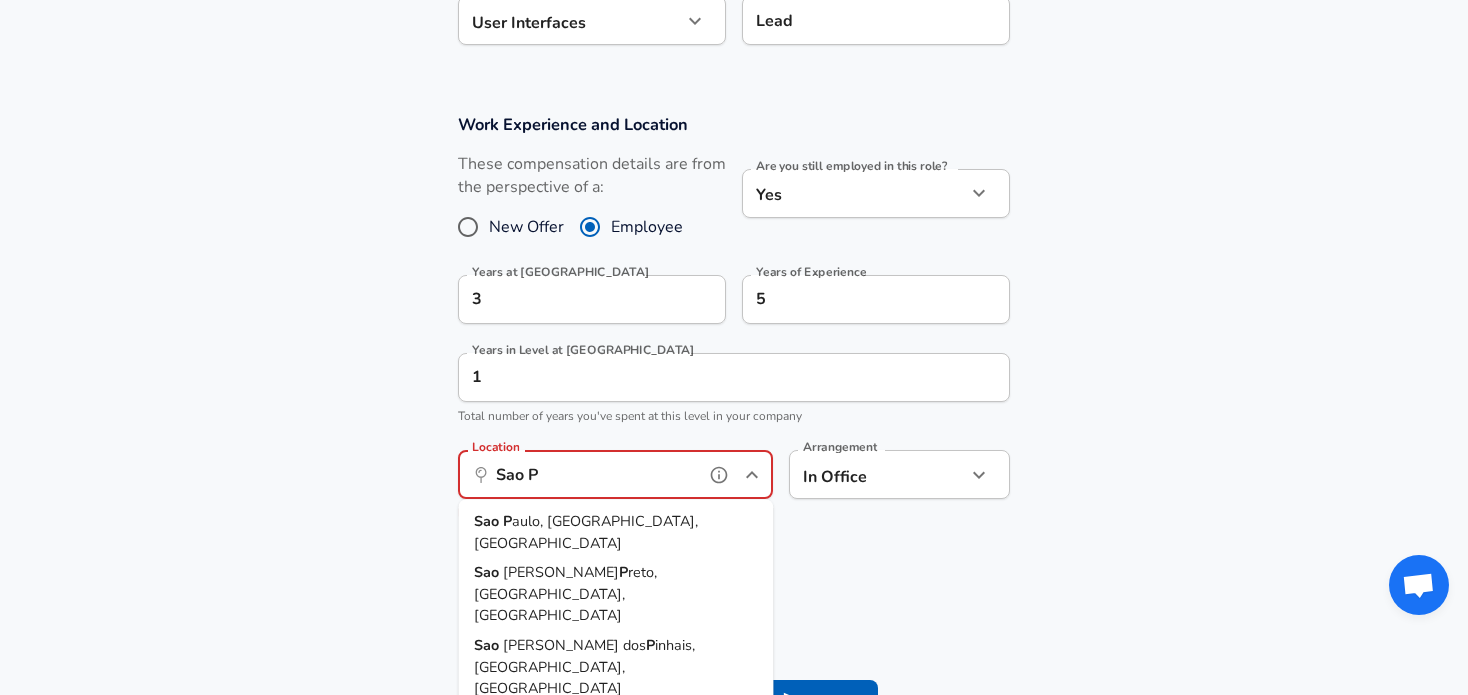 drag, startPoint x: 597, startPoint y: 511, endPoint x: 661, endPoint y: 498, distance: 65.30697 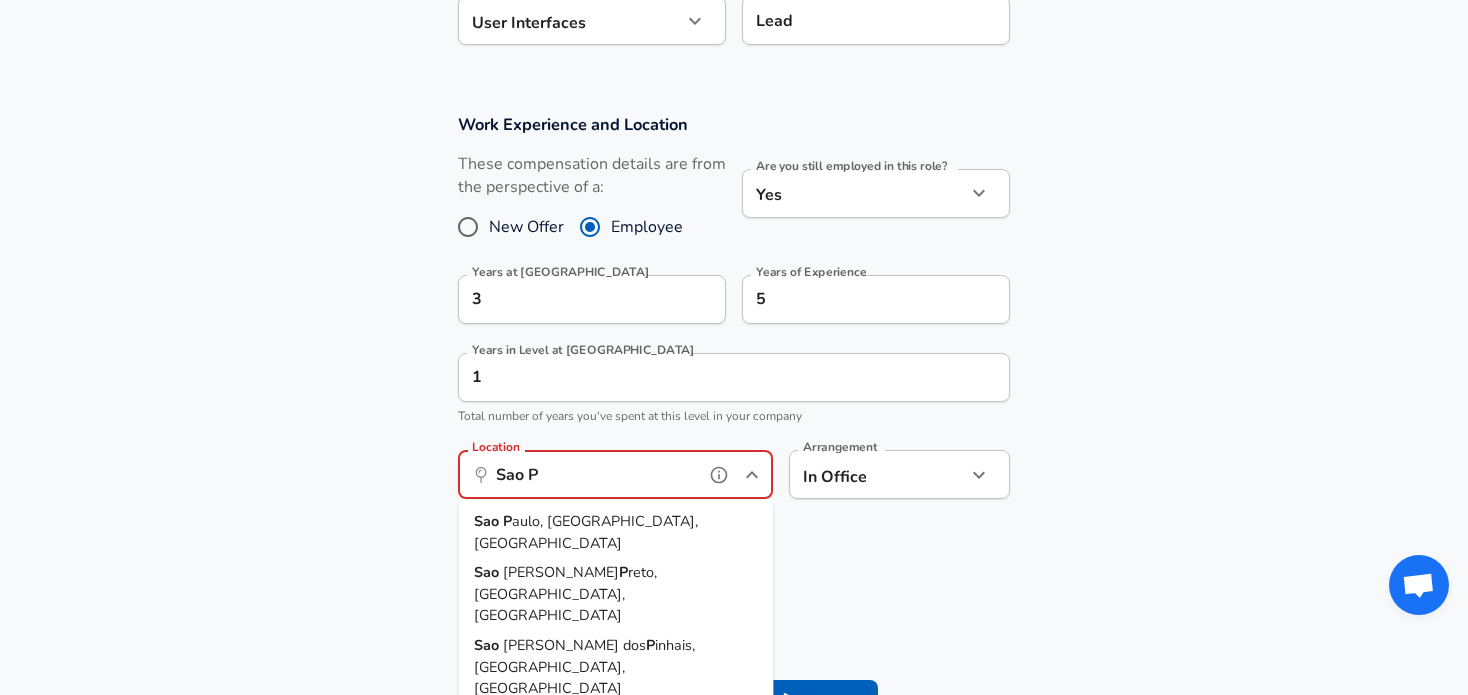 click on "Sao     P aulo, [GEOGRAPHIC_DATA], [GEOGRAPHIC_DATA]" at bounding box center [615, 532] 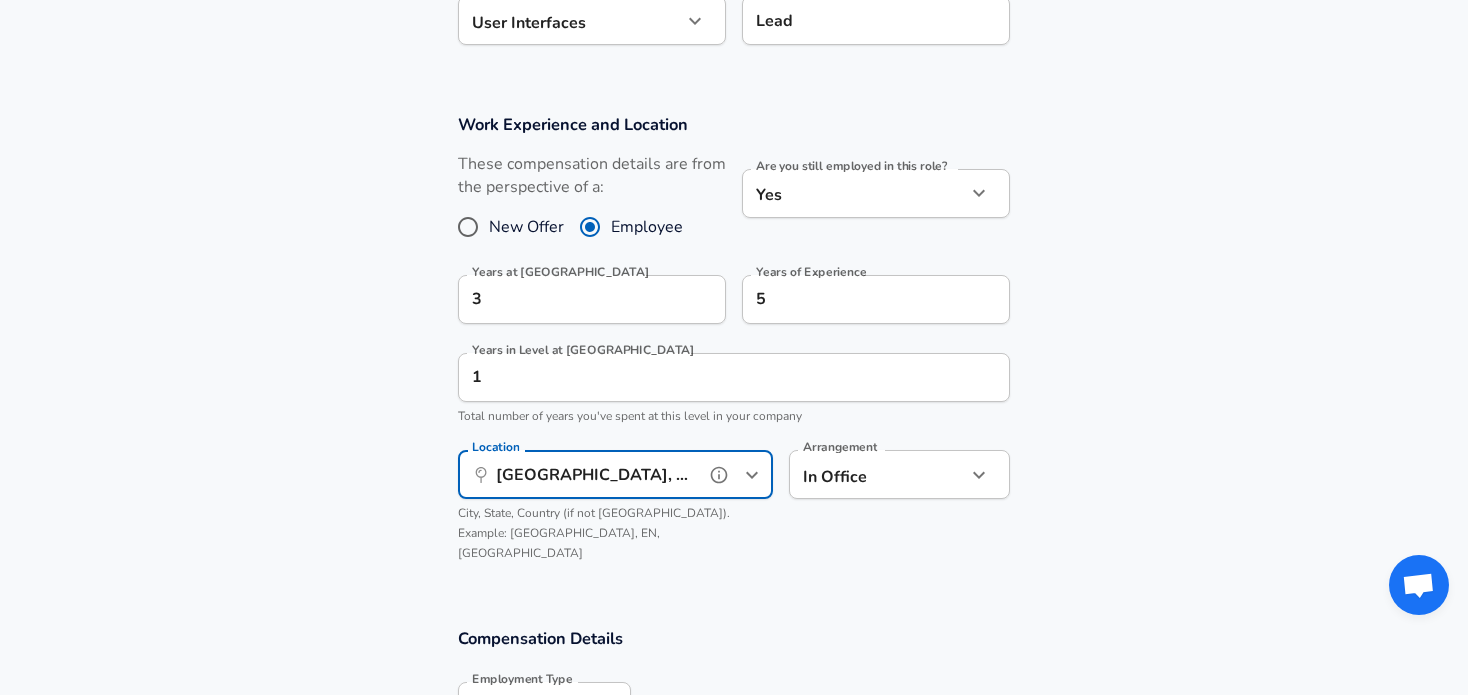 type on "[GEOGRAPHIC_DATA], [GEOGRAPHIC_DATA], [GEOGRAPHIC_DATA]" 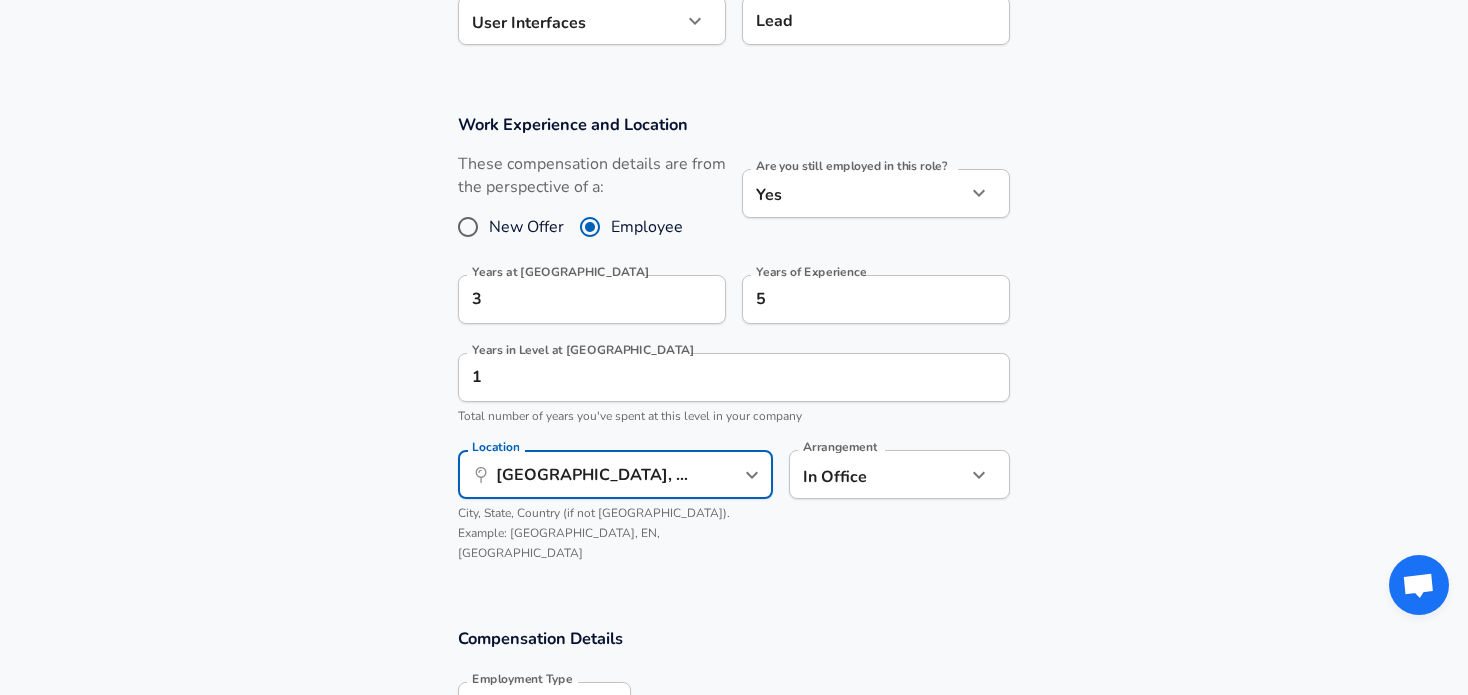 click on "Restart Add Your Salary Upload your offer letter   to verify your submission Enhance Privacy and Anonymity No Automatically hides specific fields until there are enough submissions to safely display the full details.   More Details Based on your submission and the data points that we have already collected, we will automatically hide and anonymize specific fields if there aren't enough data points to remain sufficiently anonymous. Company & Title Information   Enter the company you received your offer from Company Namu Company   Select the title that closest resembles your official title. This should be similar to the title that was present on your offer letter. Title Product Designer Title Job Family Product Designer Job Family   Select a Specialization that best fits your role. If you can't find one, select 'Other' to enter a custom specialization Select Specialization User Interfaces User Interfaces Select Specialization   Level Lead Level Work Experience and Location New Offer Employee Yes yes 3 5 1   ​" at bounding box center [734, -417] 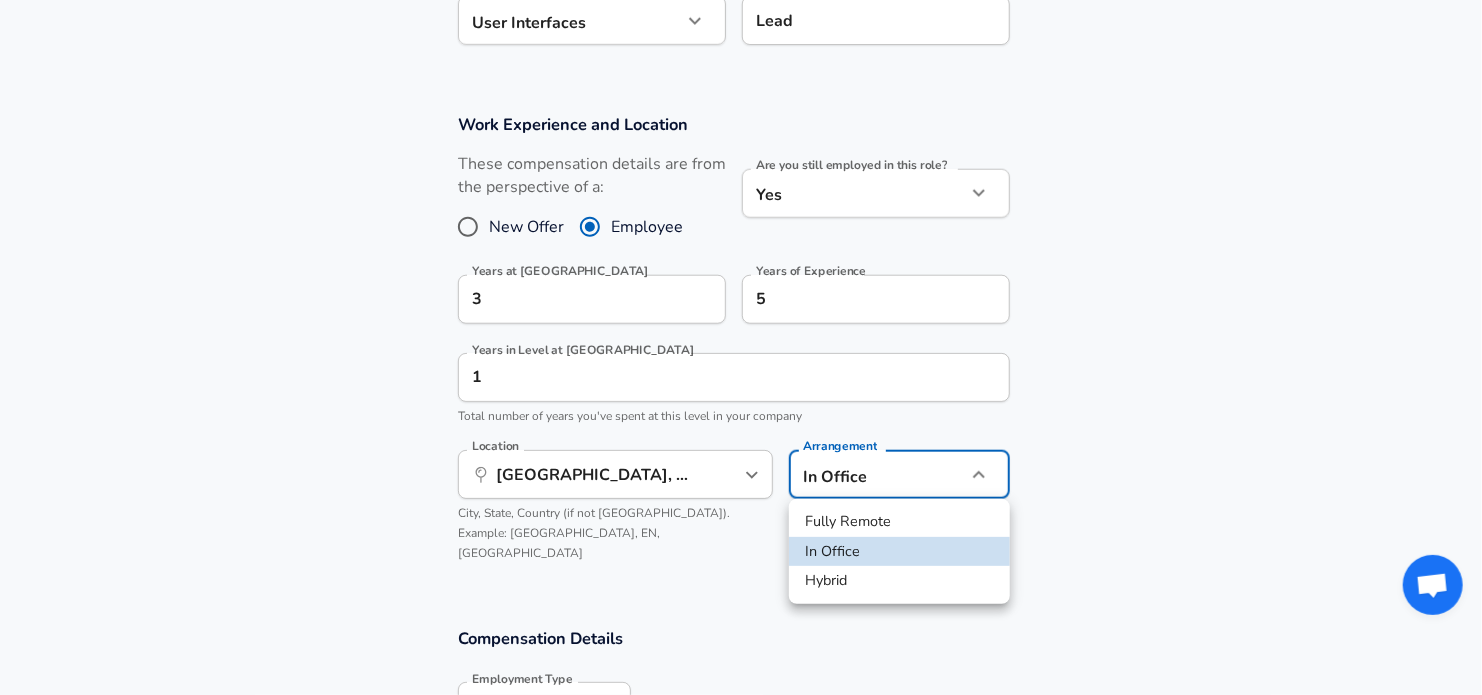 click on "Hybrid" at bounding box center (899, 581) 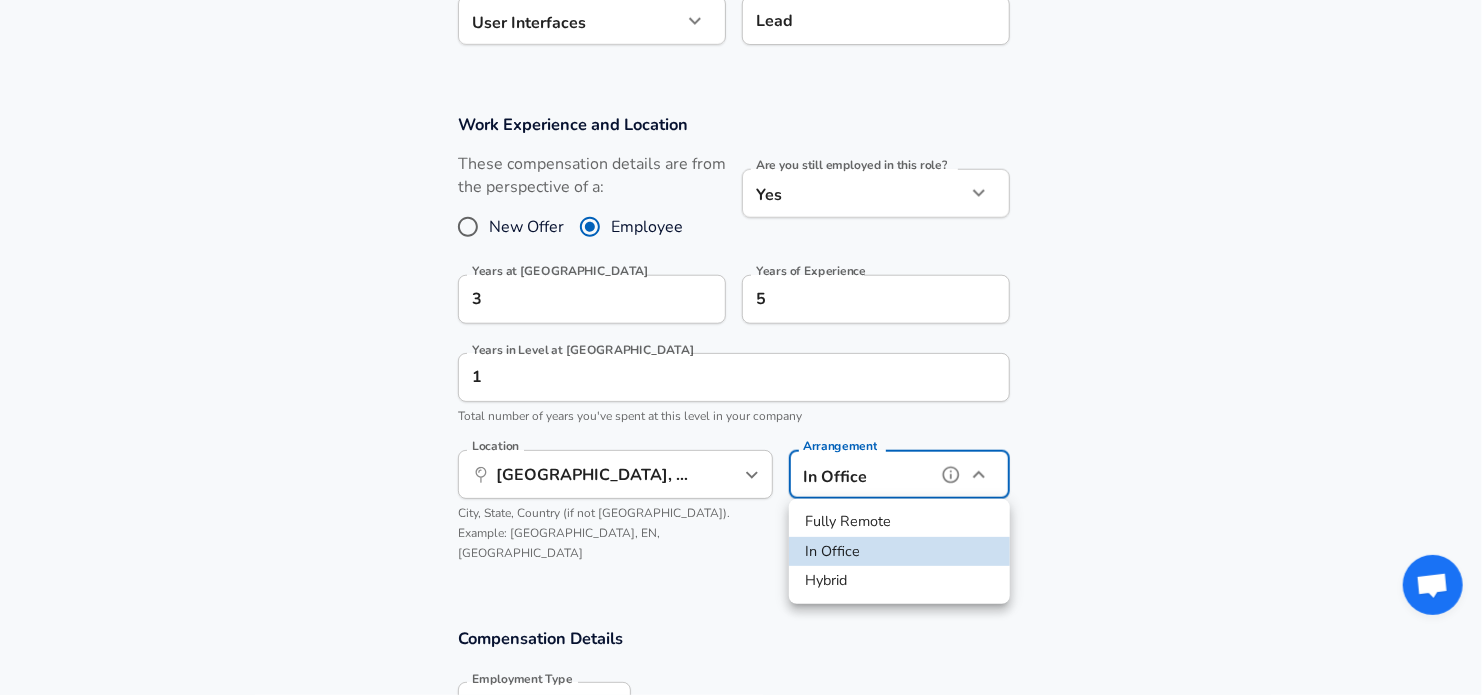 type on "hybrid" 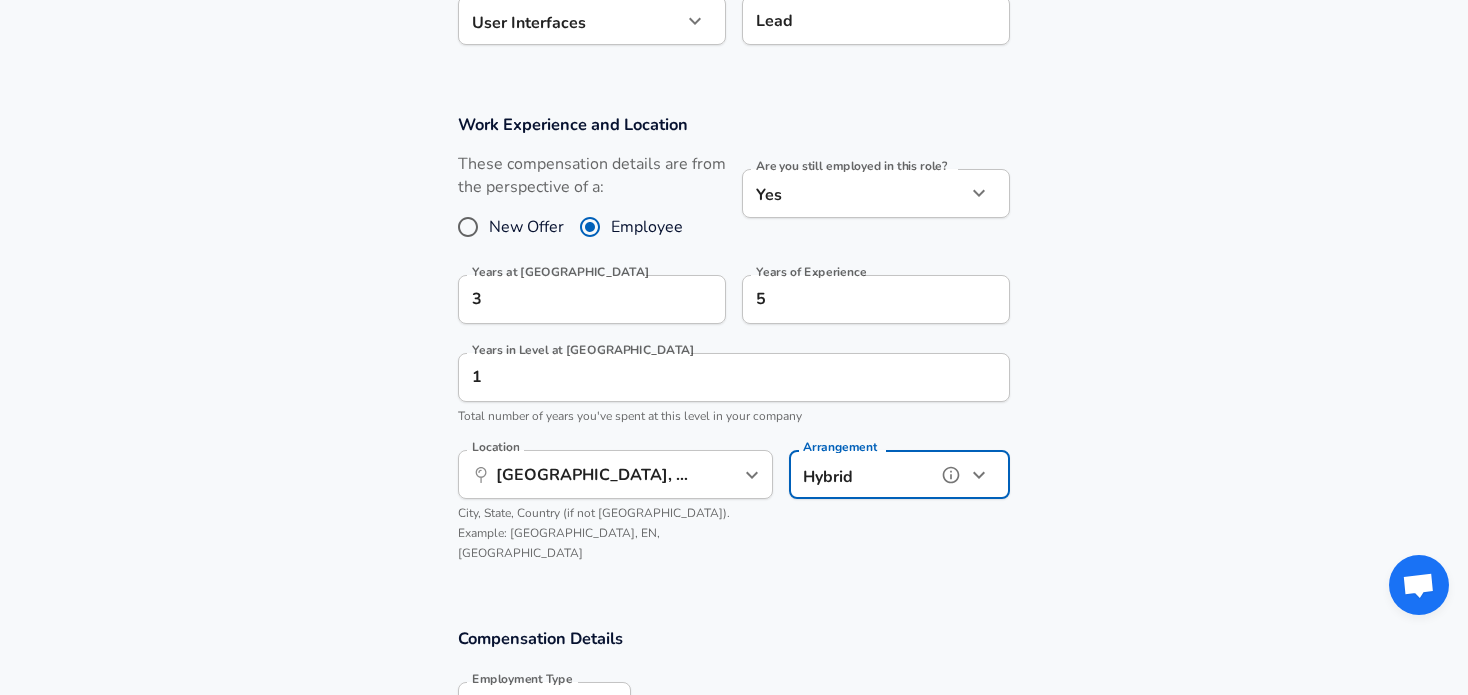 scroll, scrollTop: 964, scrollLeft: 0, axis: vertical 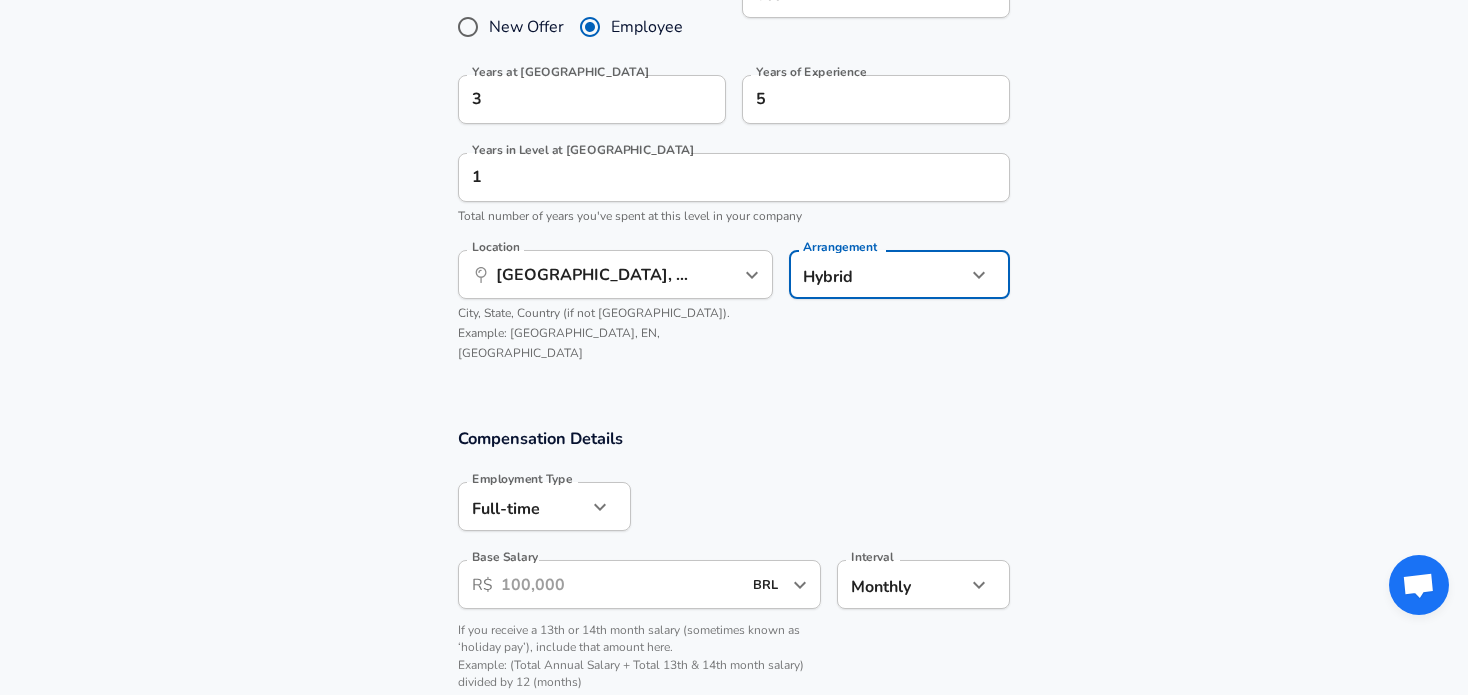 click on "Base Salary" at bounding box center (621, 584) 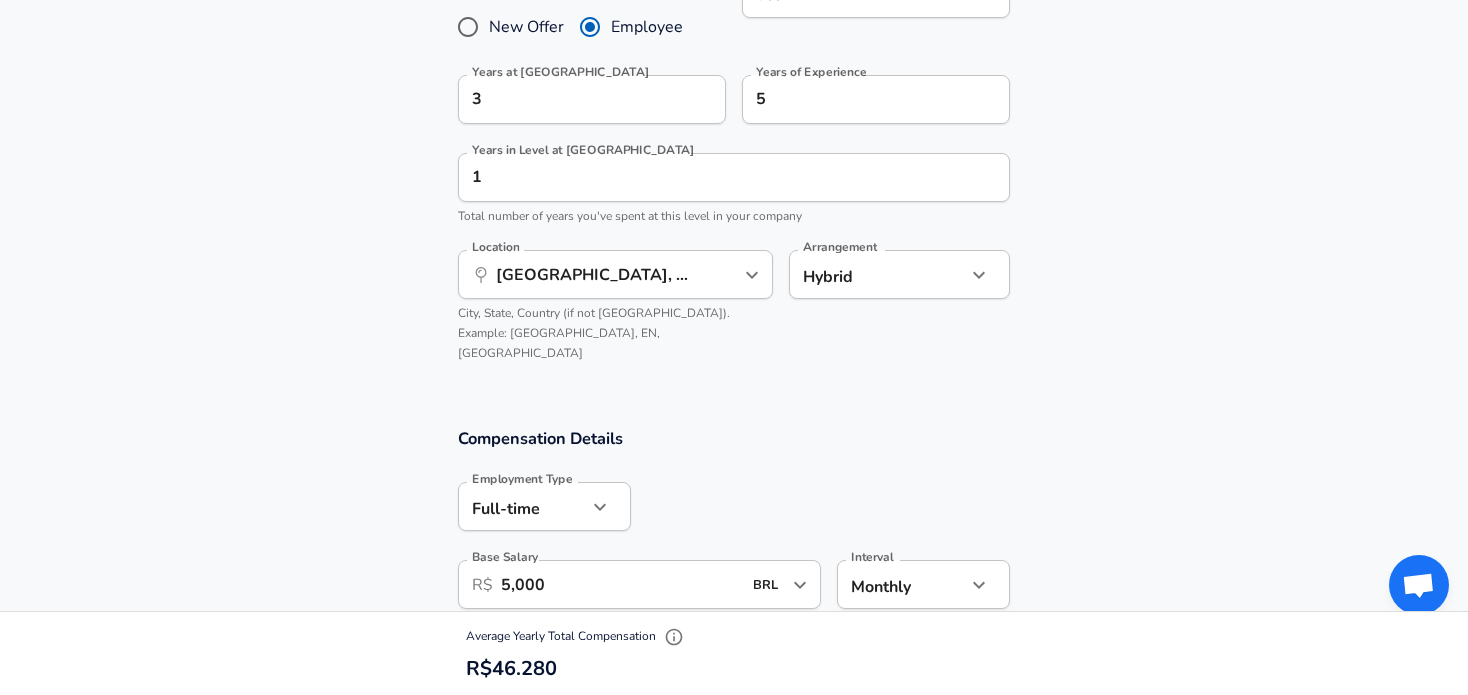 click at bounding box center (820, 505) 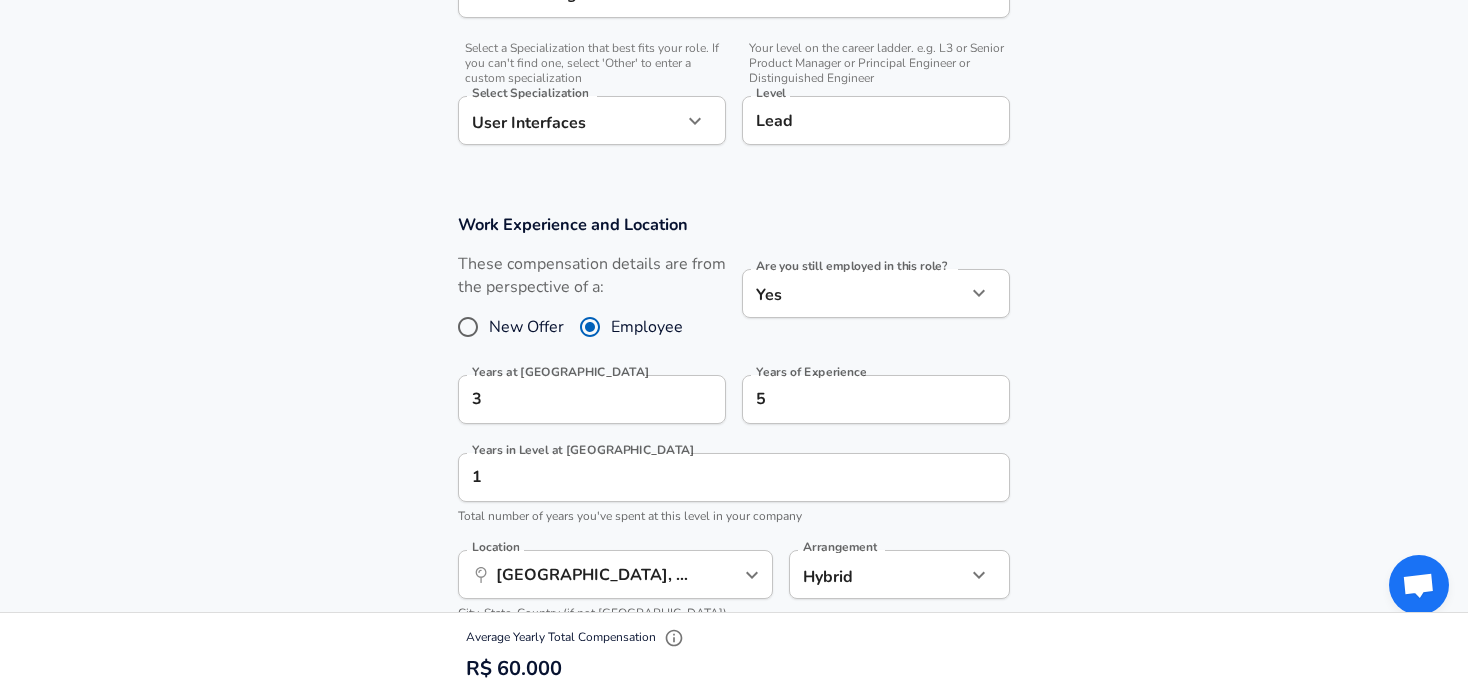 scroll, scrollTop: 1164, scrollLeft: 0, axis: vertical 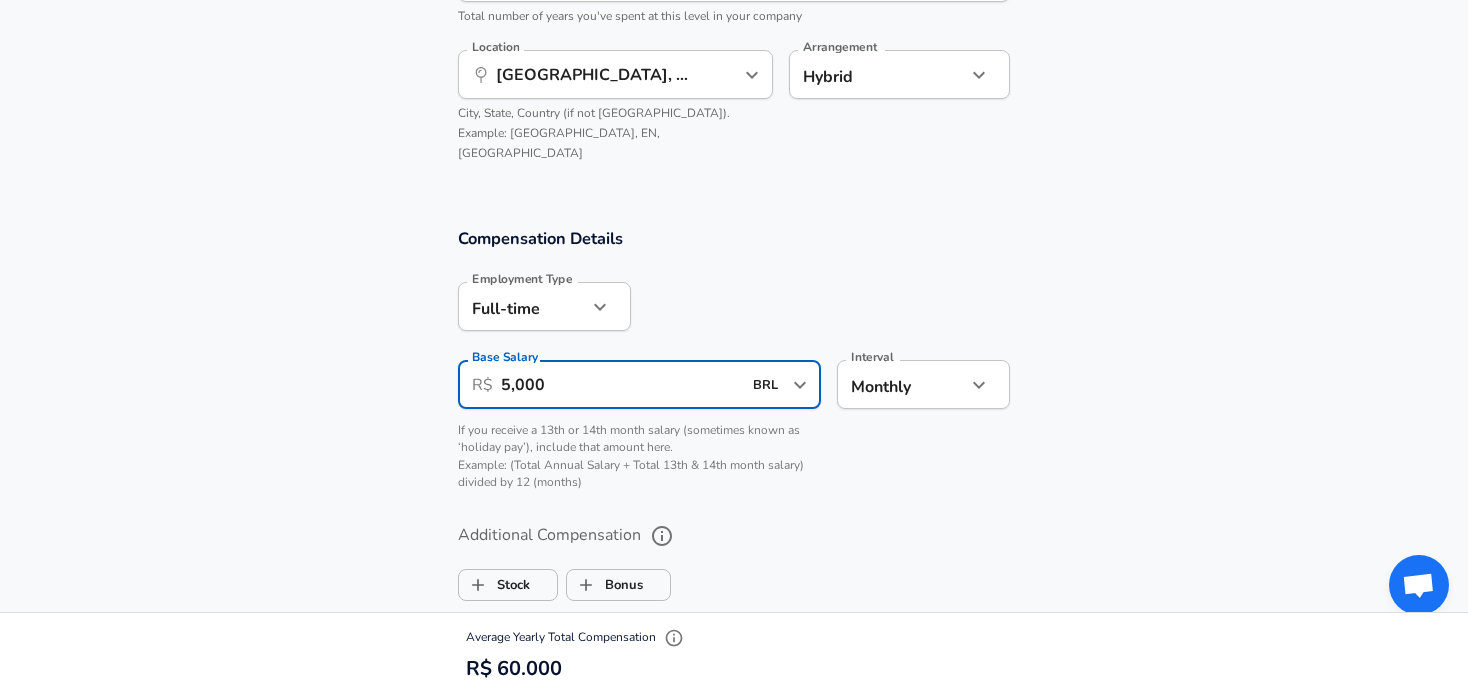 click on "5,000" at bounding box center [621, 384] 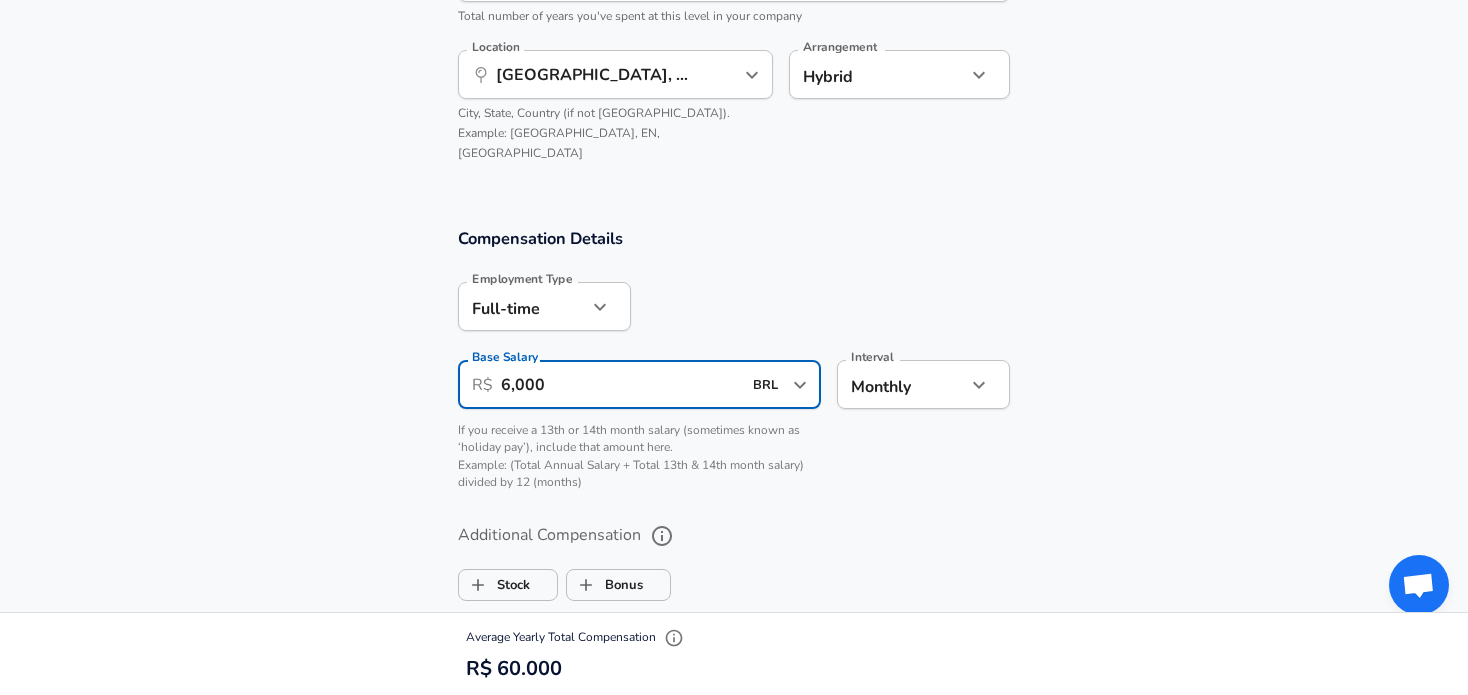 type on "6,000" 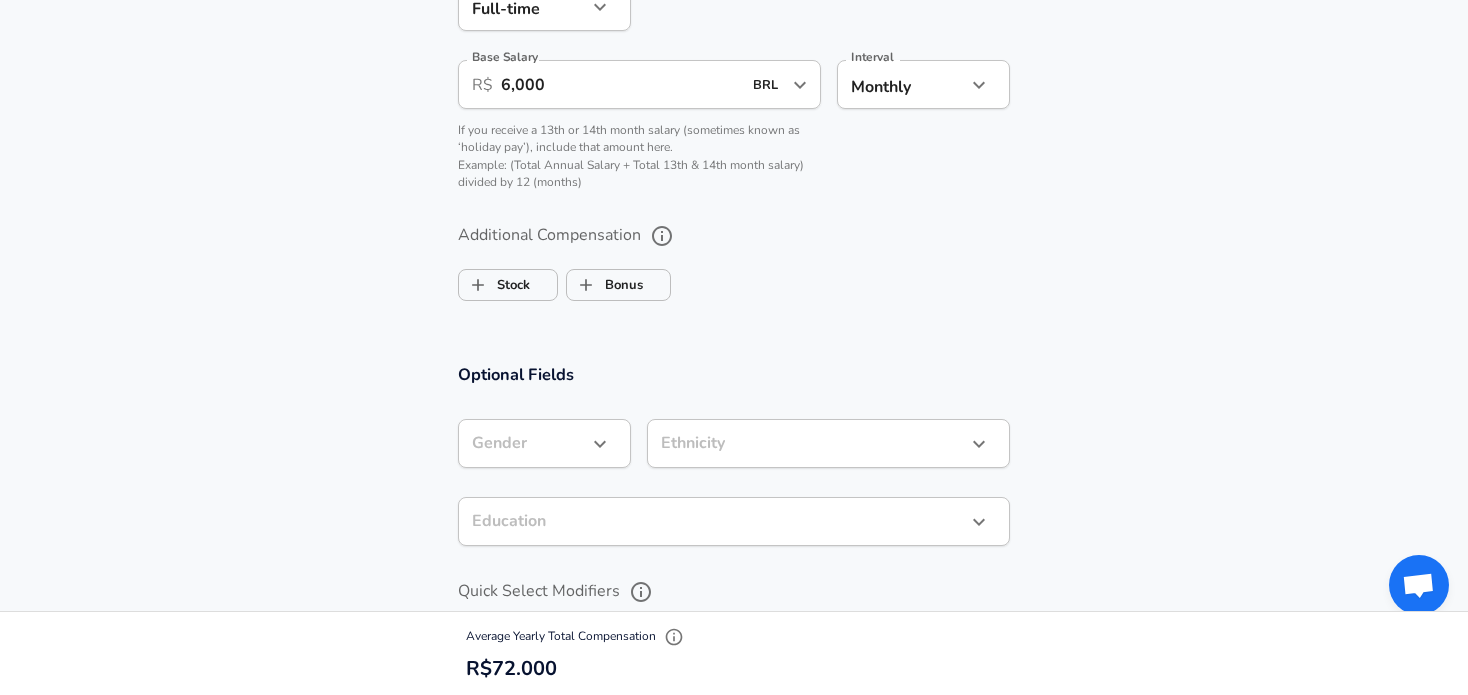scroll, scrollTop: 1664, scrollLeft: 0, axis: vertical 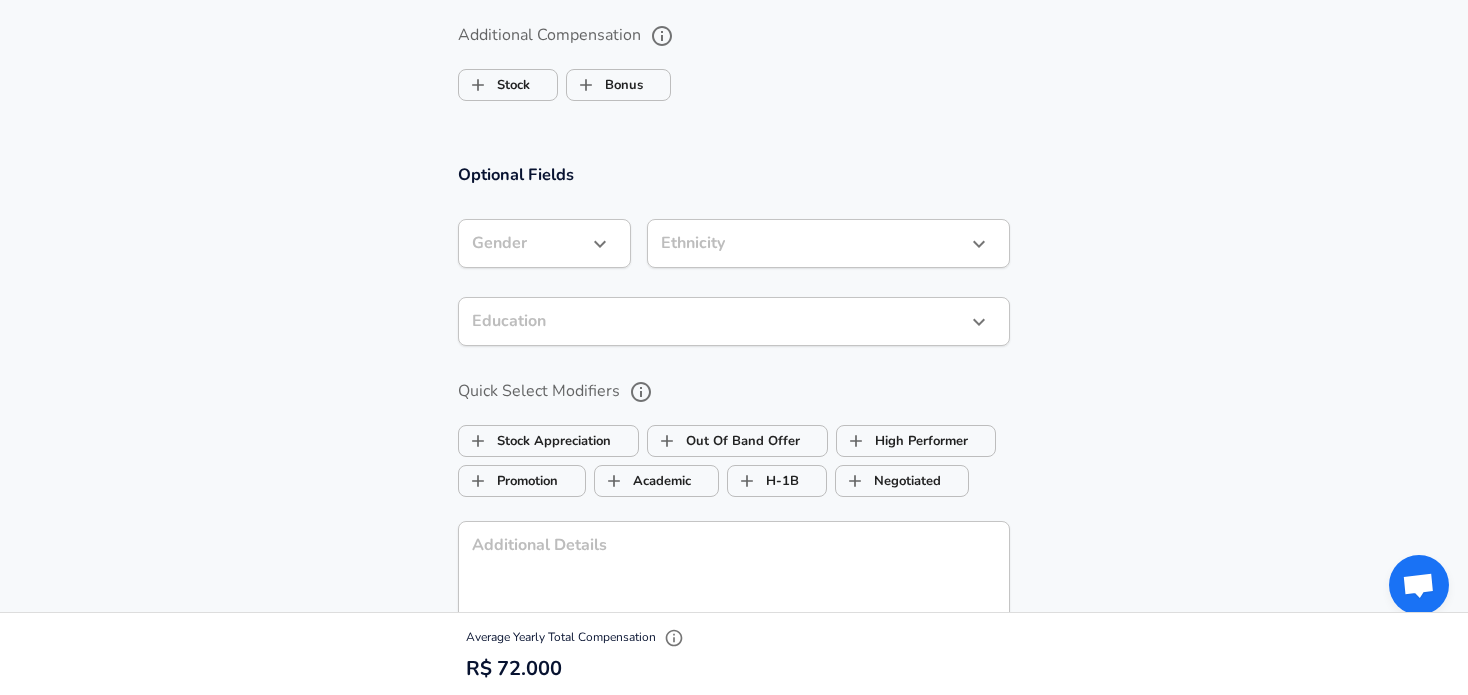 click on "Restart Add Your Salary Upload your offer letter   to verify your submission Enhance Privacy and Anonymity No Automatically hides specific fields until there are enough submissions to safely display the full details.   More Details Based on your submission and the data points that we have already collected, we will automatically hide and anonymize specific fields if there aren't enough data points to remain sufficiently anonymous. Company & Title Information   Enter the company you received your offer from Company Namu Company   Select the title that closest resembles your official title. This should be similar to the title that was present on your offer letter. Title Product Designer Title Job Family Product Designer Job Family   Select a Specialization that best fits your role. If you can't find one, select 'Other' to enter a custom specialization Select Specialization User Interfaces User Interfaces Select Specialization   Level Lead Level Work Experience and Location New Offer Employee Yes yes 3 5 1   ​" at bounding box center [734, -1317] 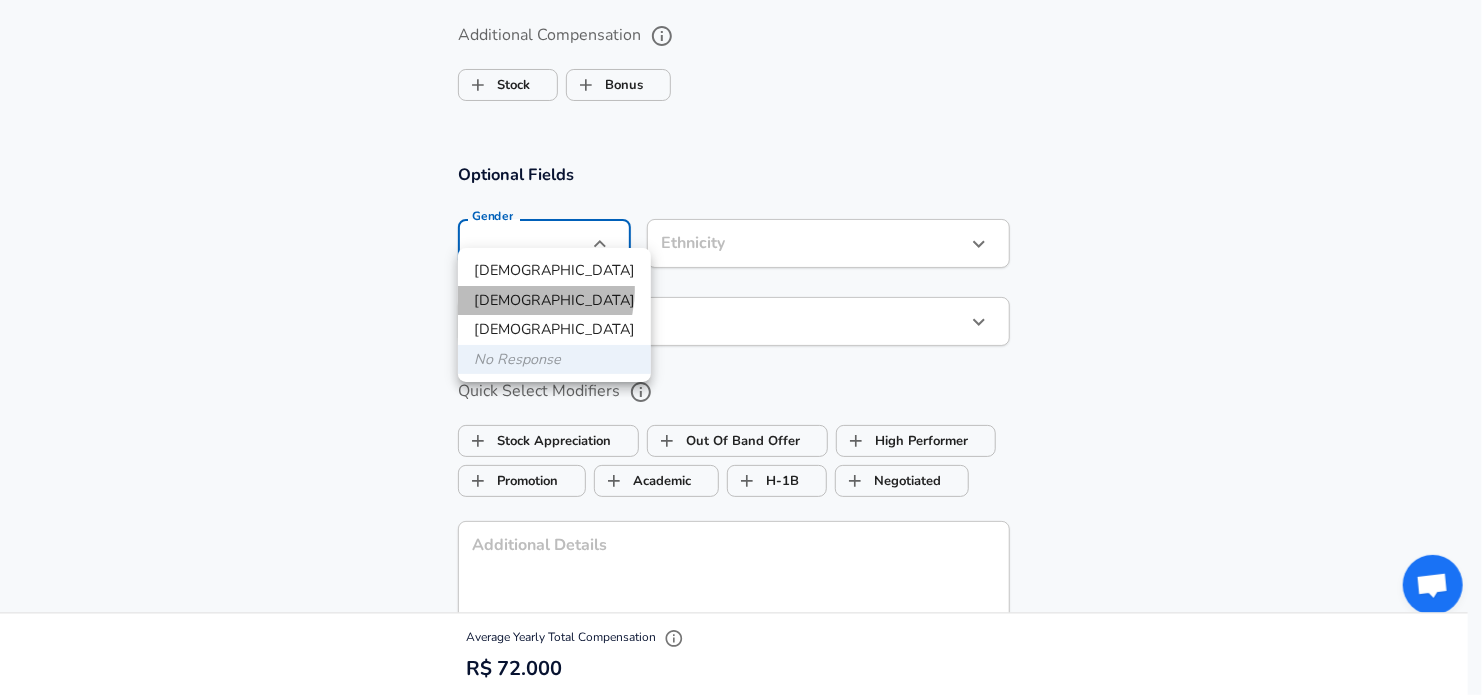 click on "[DEMOGRAPHIC_DATA]" at bounding box center (554, 301) 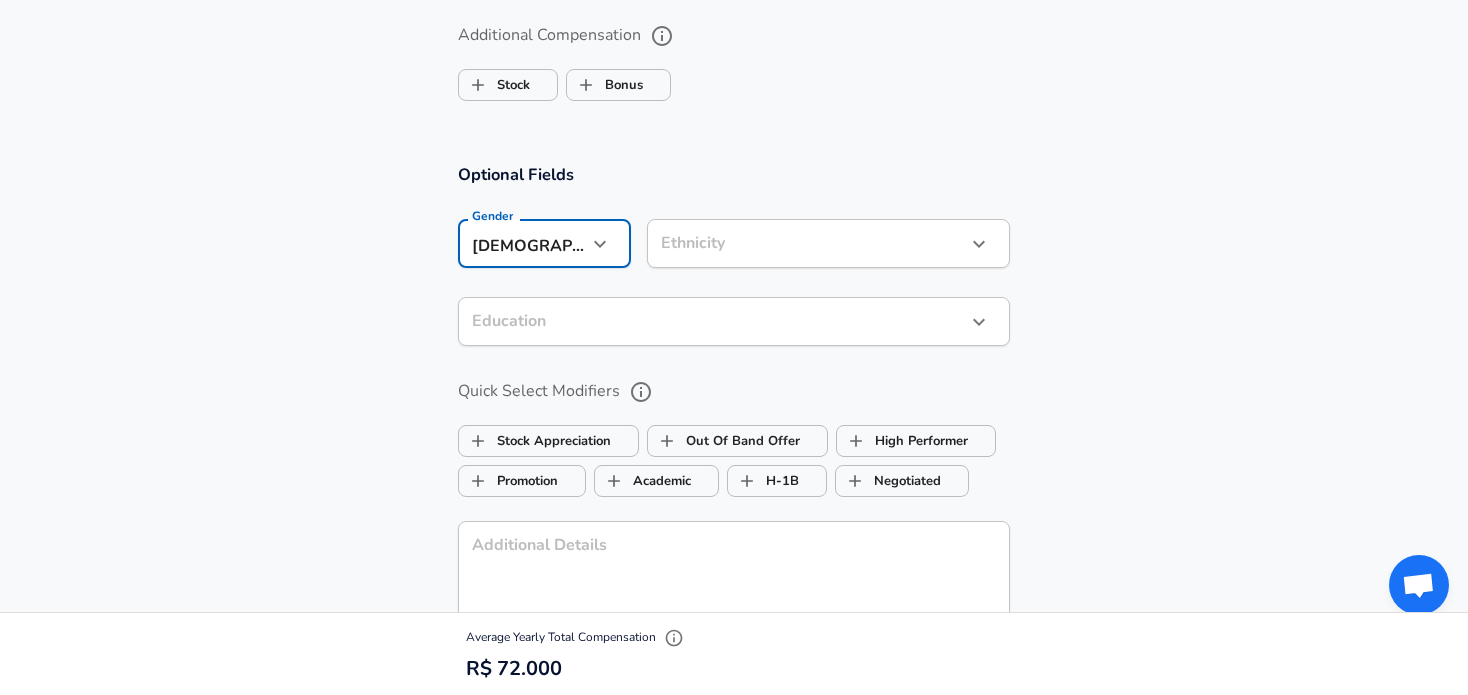click on "Restart Add Your Salary Upload your offer letter   to verify your submission Enhance Privacy and Anonymity No Automatically hides specific fields until there are enough submissions to safely display the full details.   More Details Based on your submission and the data points that we have already collected, we will automatically hide and anonymize specific fields if there aren't enough data points to remain sufficiently anonymous. Company & Title Information   Enter the company you received your offer from Company Namu Company   Select the title that closest resembles your official title. This should be similar to the title that was present on your offer letter. Title Product Designer Title Job Family Product Designer Job Family   Select a Specialization that best fits your role. If you can't find one, select 'Other' to enter a custom specialization Select Specialization User Interfaces User Interfaces Select Specialization   Level Lead Level Work Experience and Location New Offer Employee Yes yes 3 5 1   ​" at bounding box center (734, -1317) 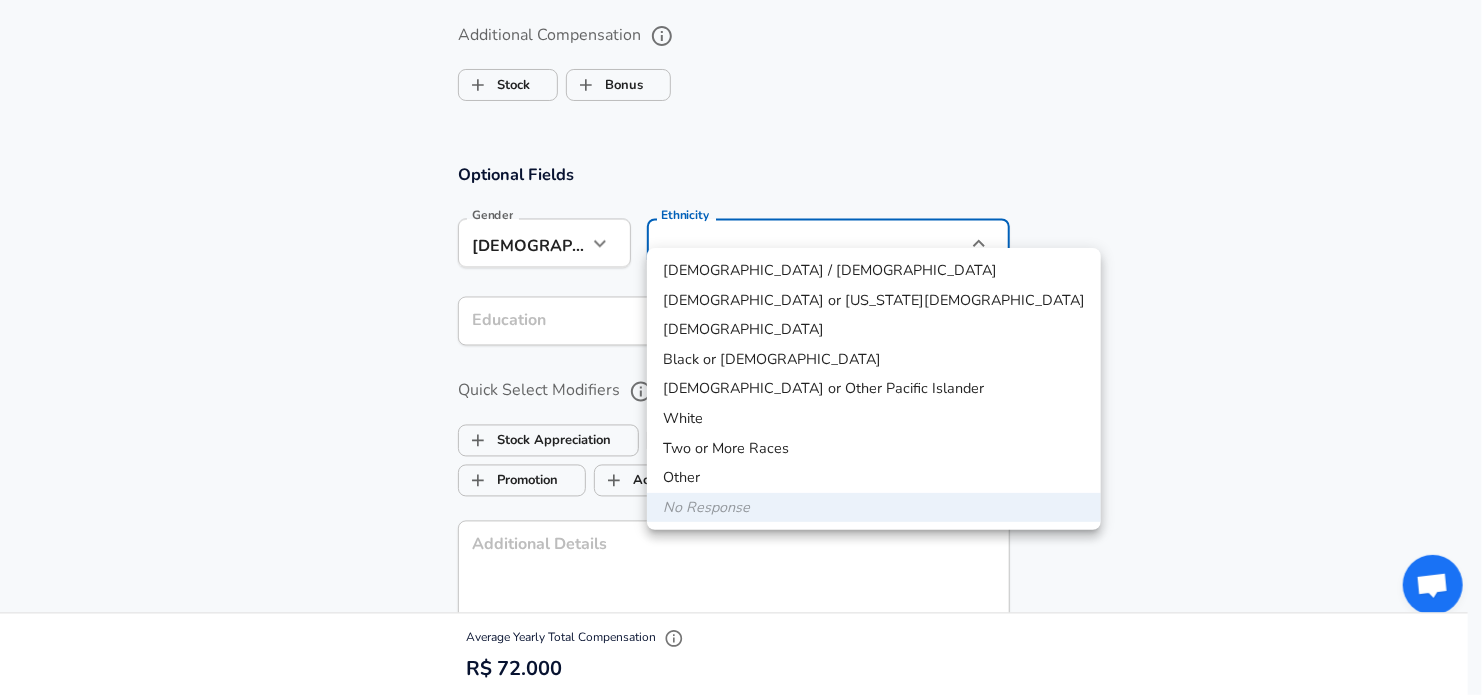 click at bounding box center (741, 347) 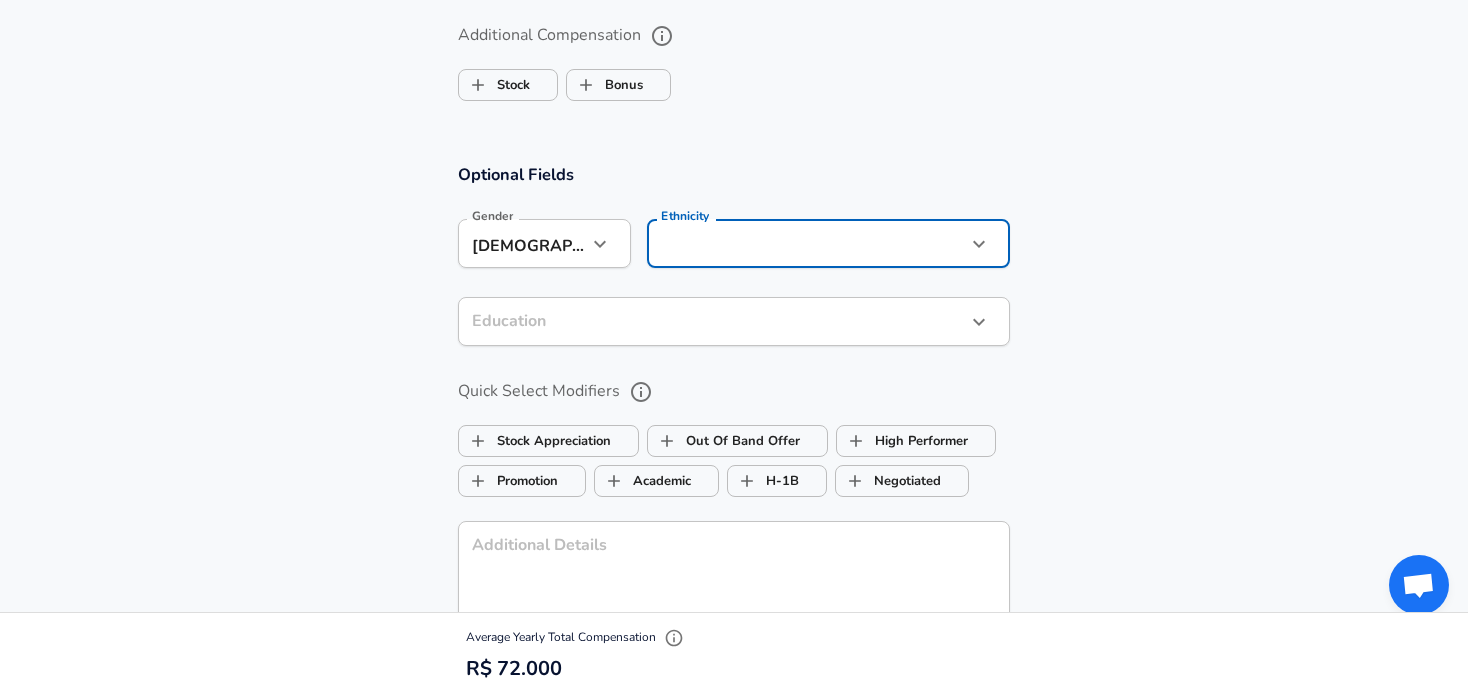 click on "[DEMOGRAPHIC_DATA] / Latino [DEMOGRAPHIC_DATA] or [US_STATE][DEMOGRAPHIC_DATA] Black or [DEMOGRAPHIC_DATA] [DEMOGRAPHIC_DATA] or Other [DEMOGRAPHIC_DATA] White Two or More Races Other No Response" at bounding box center [734, 347] 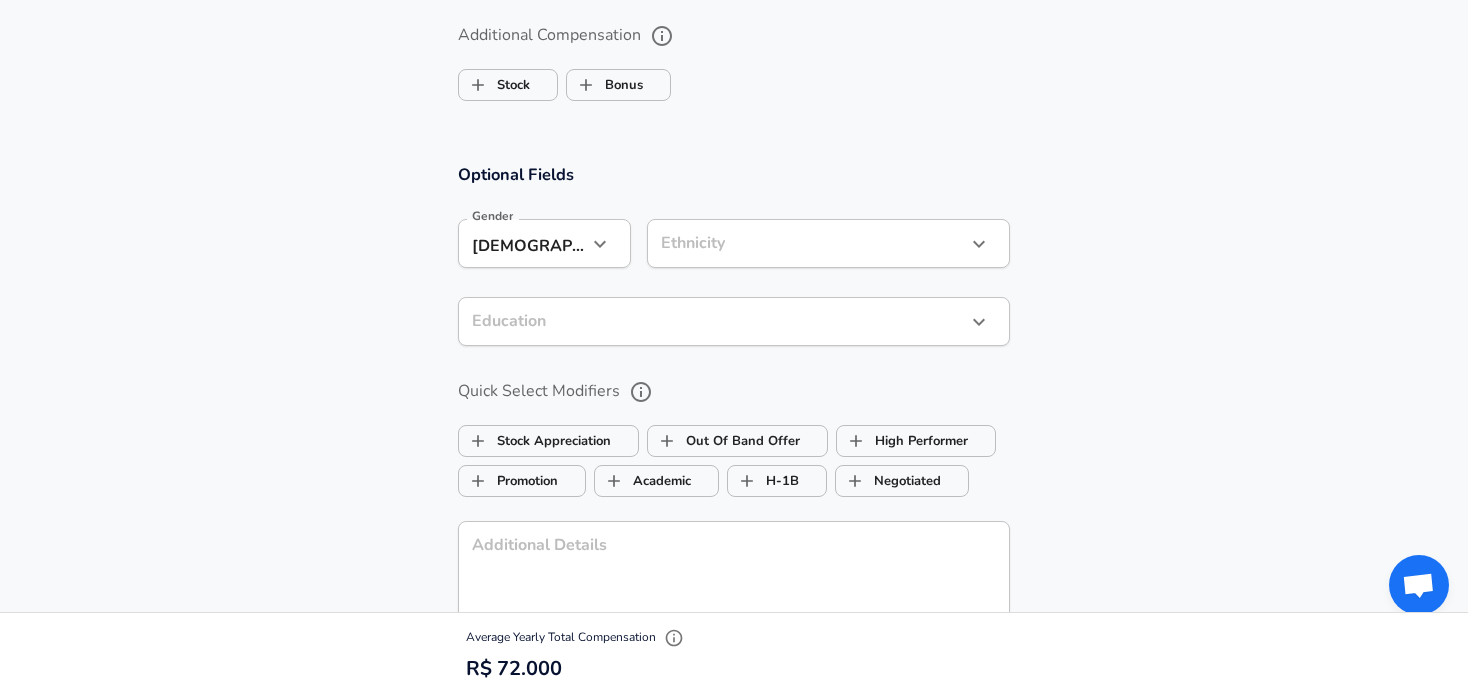click on "Restart Add Your Salary Upload your offer letter   to verify your submission Enhance Privacy and Anonymity No Automatically hides specific fields until there are enough submissions to safely display the full details.   More Details Based on your submission and the data points that we have already collected, we will automatically hide and anonymize specific fields if there aren't enough data points to remain sufficiently anonymous. Company & Title Information   Enter the company you received your offer from Company Namu Company   Select the title that closest resembles your official title. This should be similar to the title that was present on your offer letter. Title Product Designer Title Job Family Product Designer Job Family   Select a Specialization that best fits your role. If you can't find one, select 'Other' to enter a custom specialization Select Specialization User Interfaces User Interfaces Select Specialization   Level Lead Level Work Experience and Location New Offer Employee Yes yes 3 5 1   ​" at bounding box center (734, -1317) 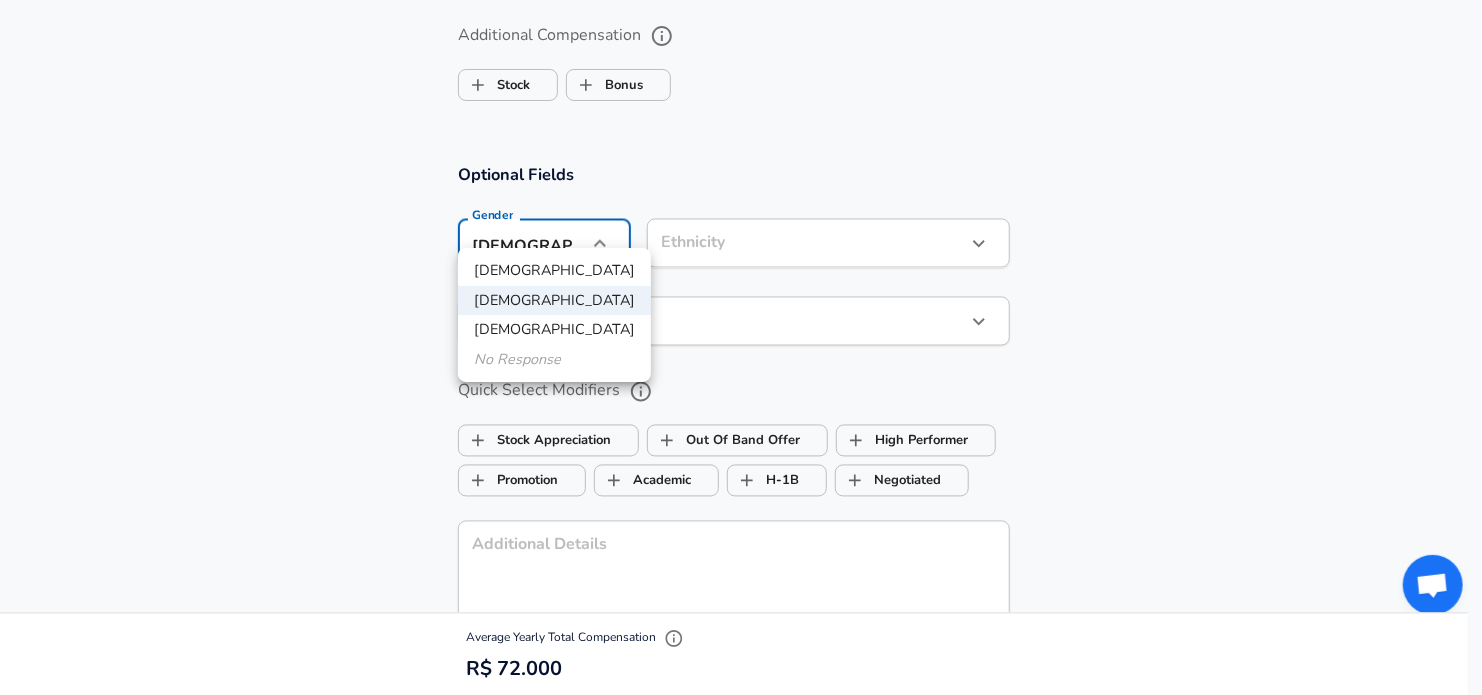 click on "No Response" at bounding box center [554, 360] 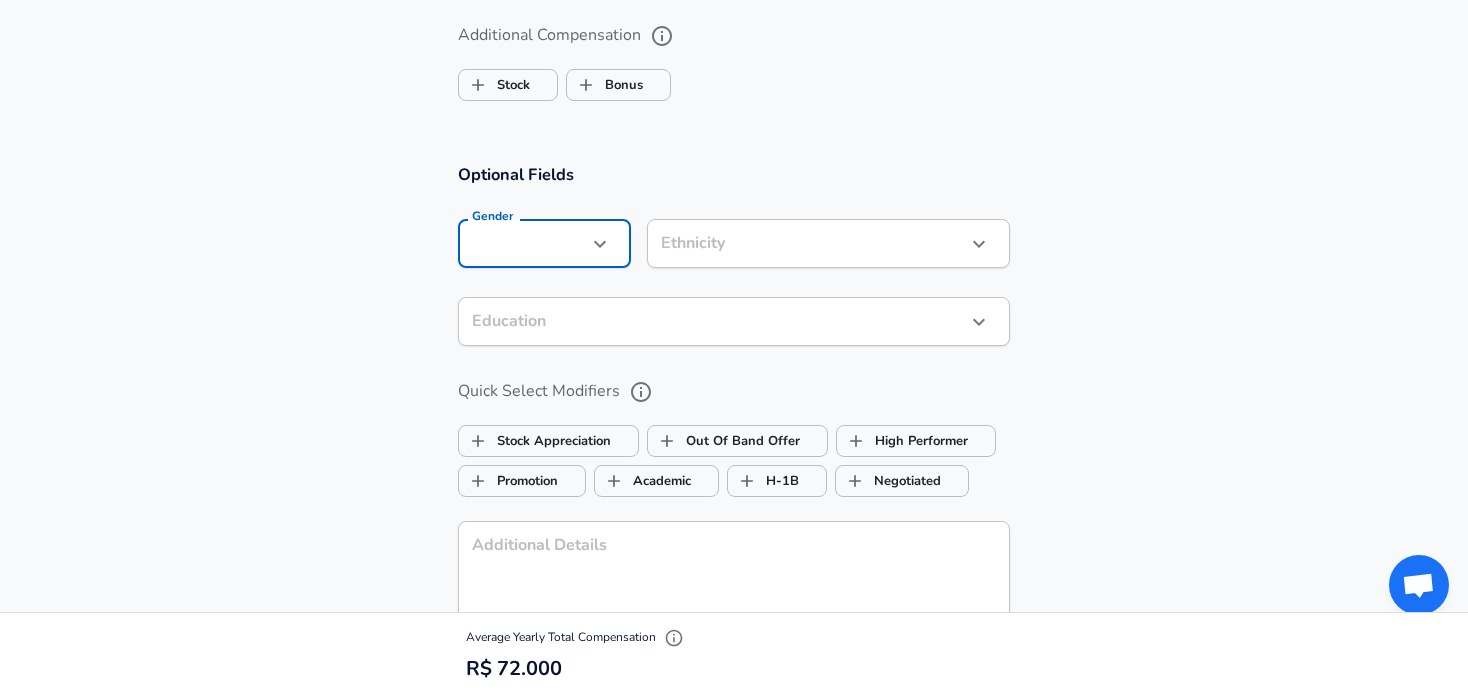 click on "Optional Fields Gender ​ Gender Ethnicity ​ Ethnicity Education ​ Education Quick Select Modifiers   Stock Appreciation Out Of Band Offer High Performer Promotion Academic H-1B Negotiated Additional Details x Additional Details 0 /500 characters Email Address Email Address   Providing an email allows for editing or removal of your submission. We may also reach out if we have any questions. Your email will not be published." at bounding box center (734, 489) 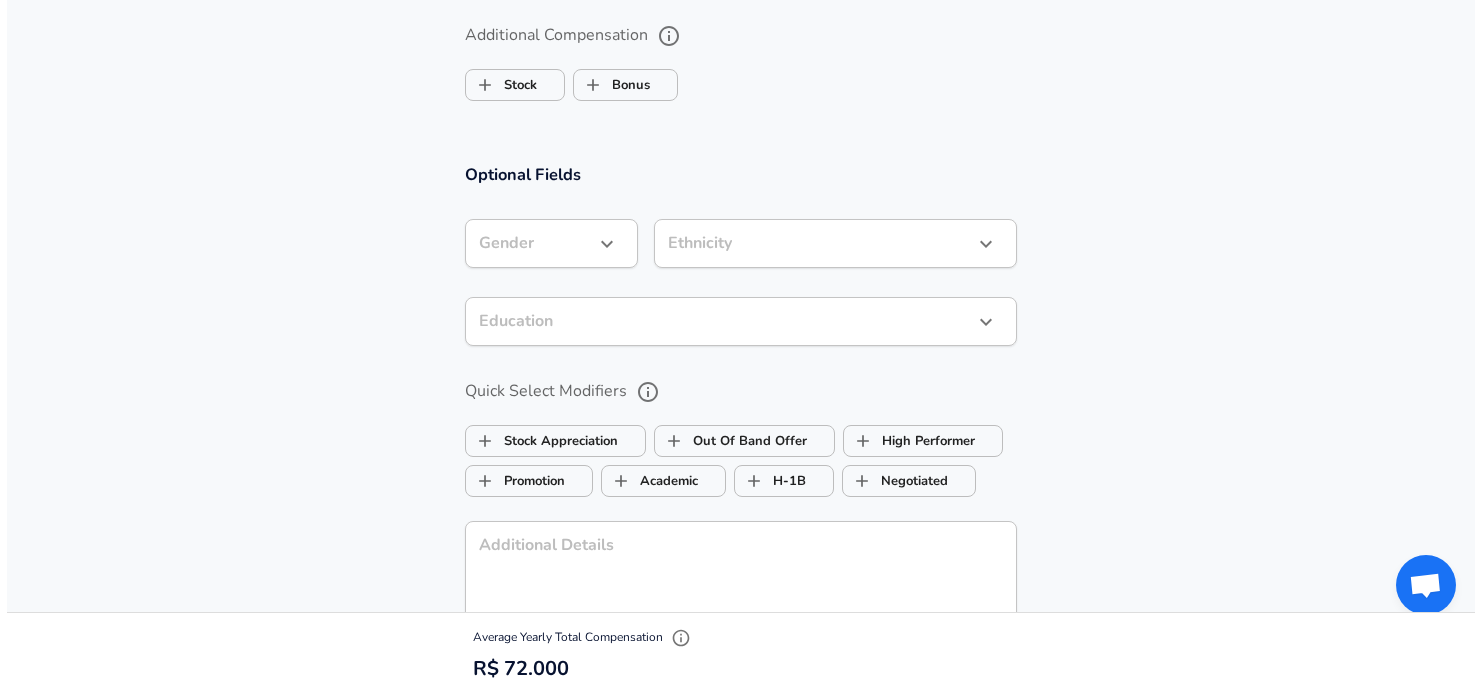 scroll, scrollTop: 1964, scrollLeft: 0, axis: vertical 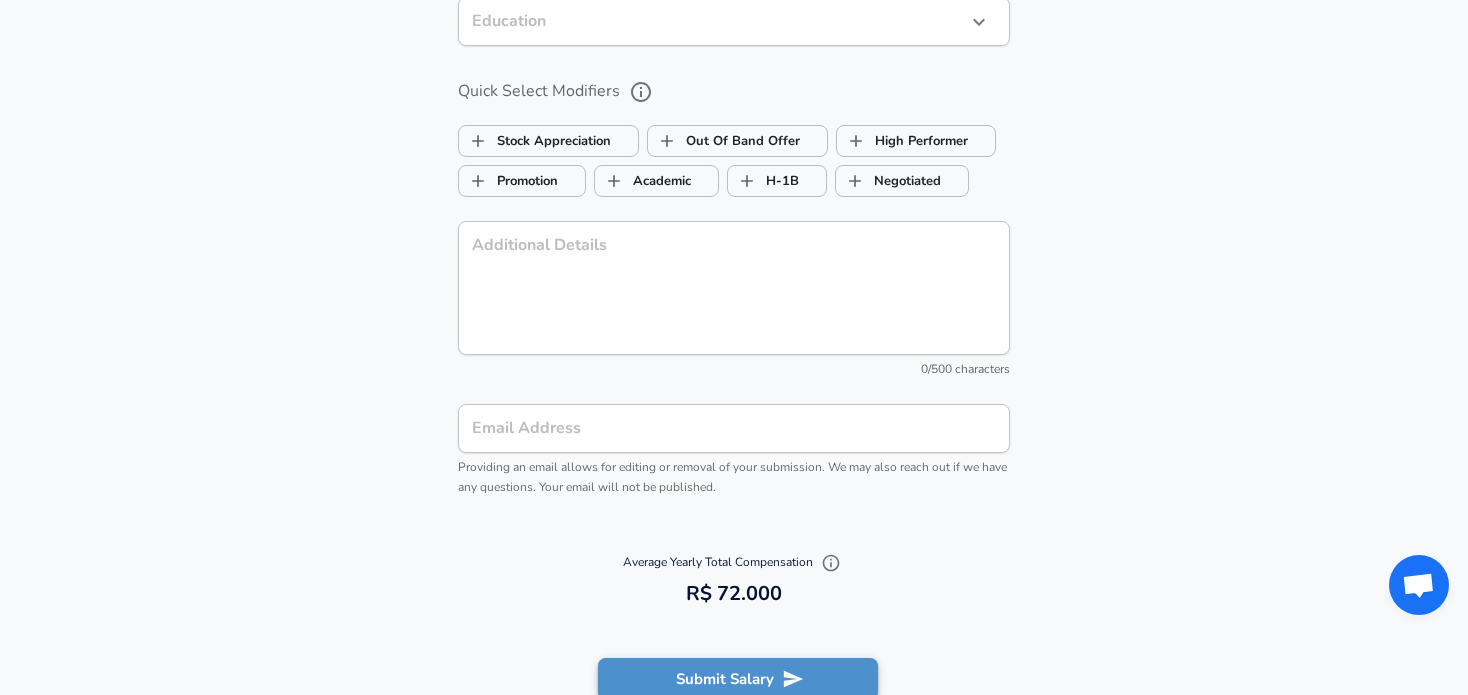click 